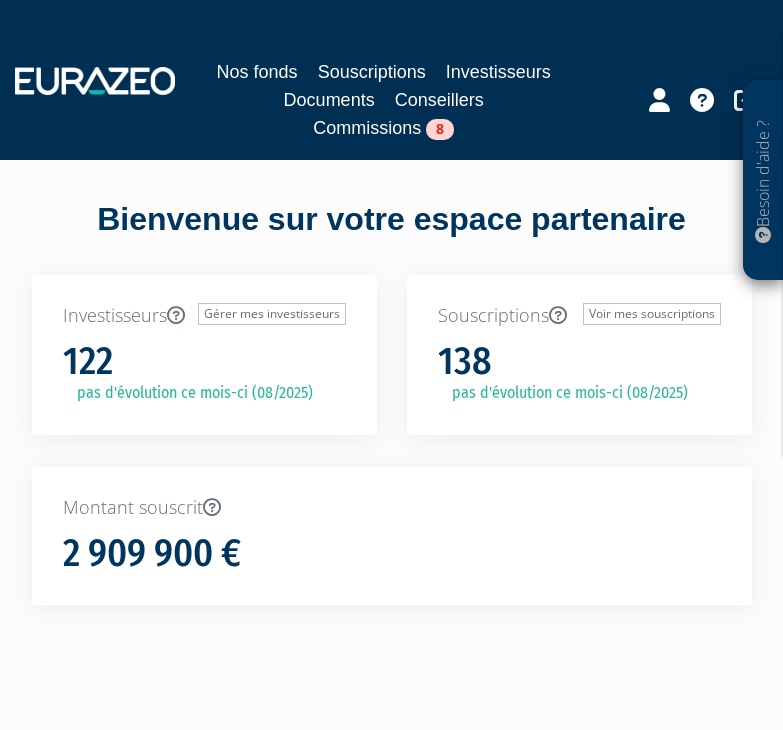 scroll, scrollTop: 0, scrollLeft: 0, axis: both 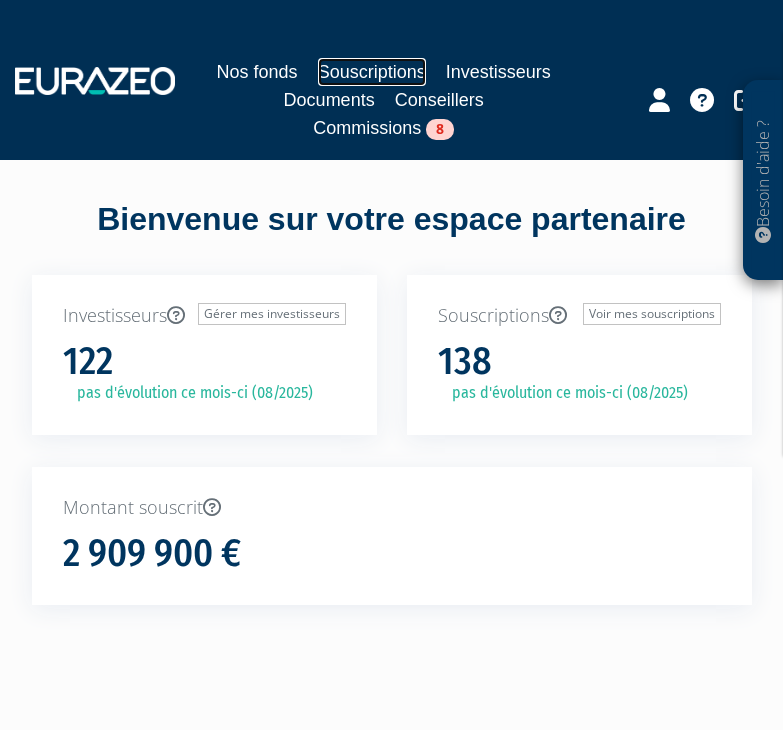 click on "Souscriptions" at bounding box center (372, 72) 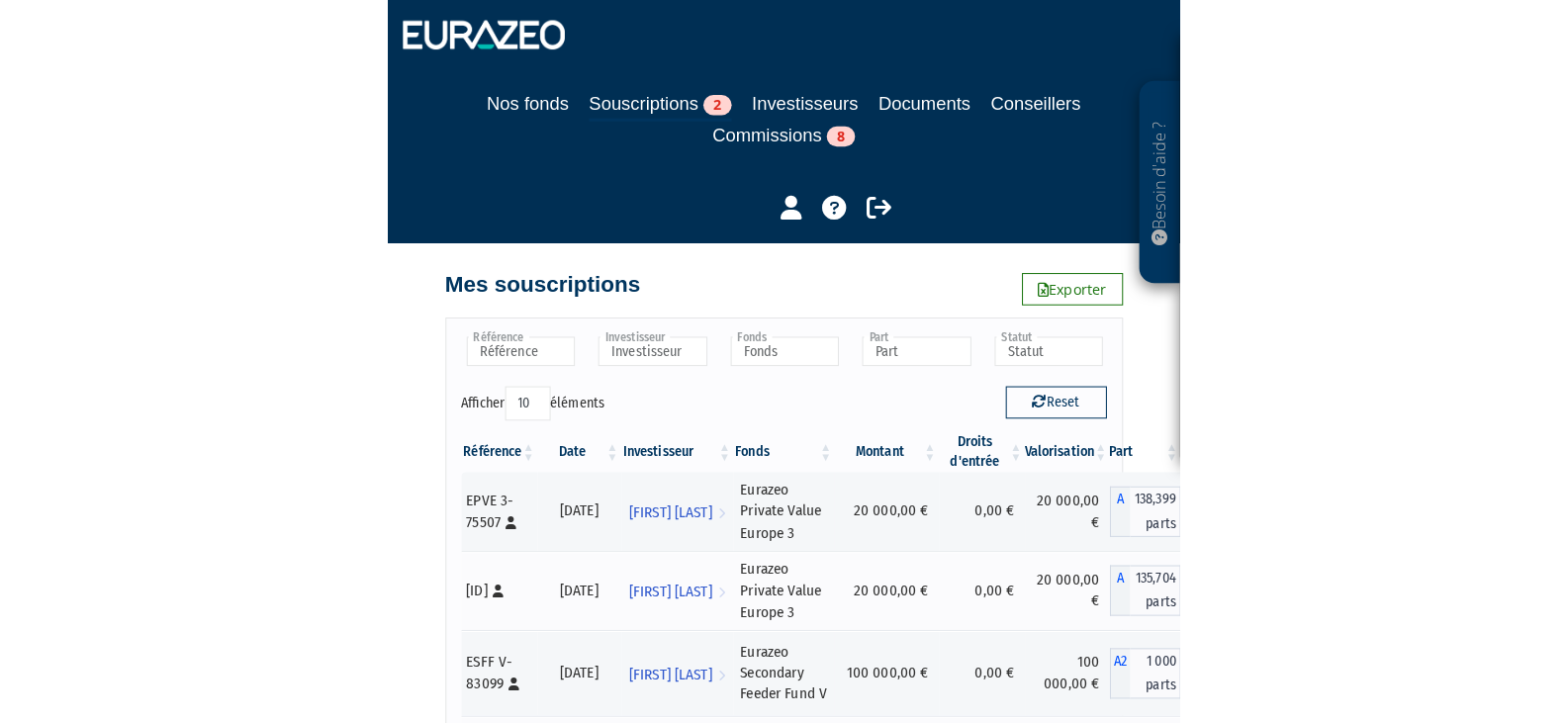 scroll, scrollTop: 0, scrollLeft: 0, axis: both 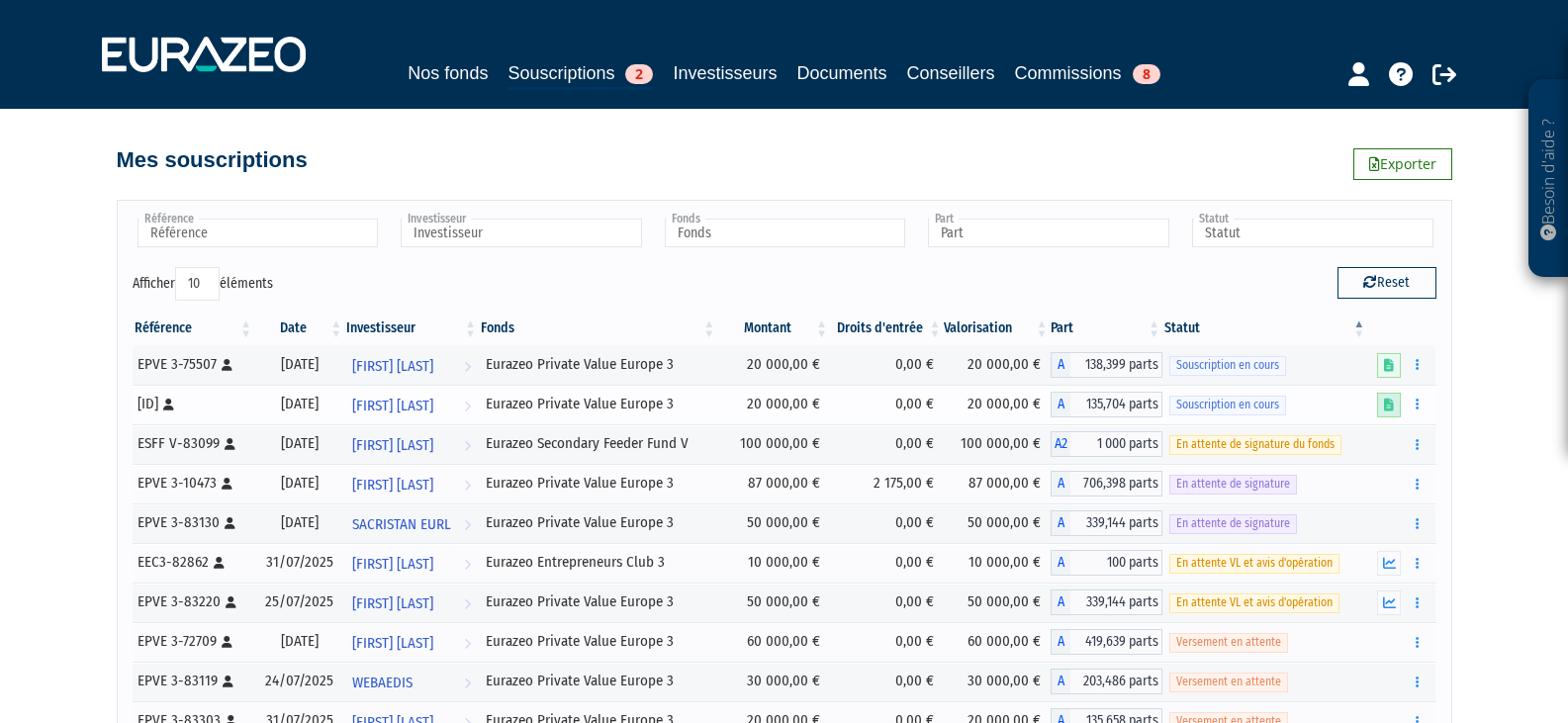 click at bounding box center (1389, 405) 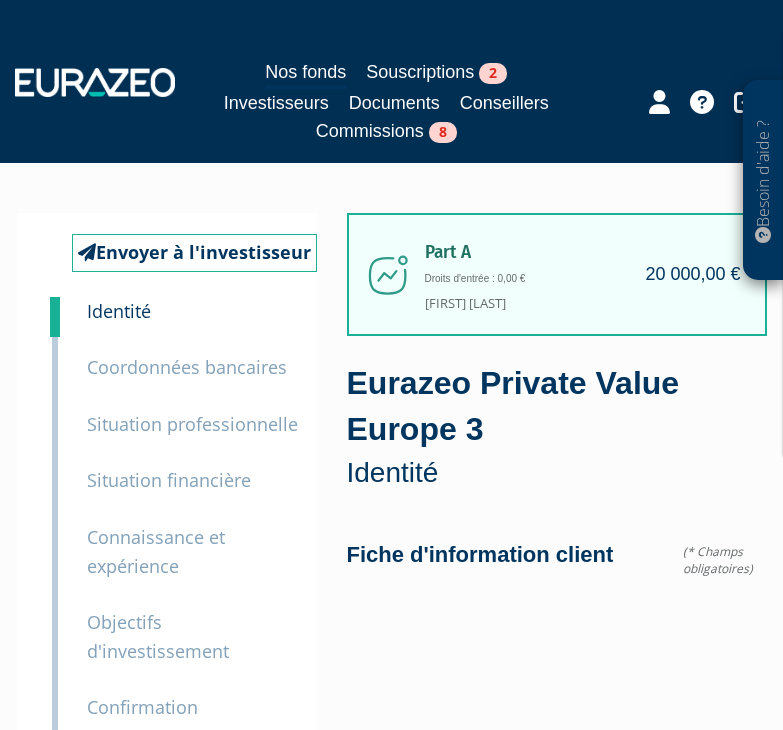 scroll, scrollTop: 0, scrollLeft: 0, axis: both 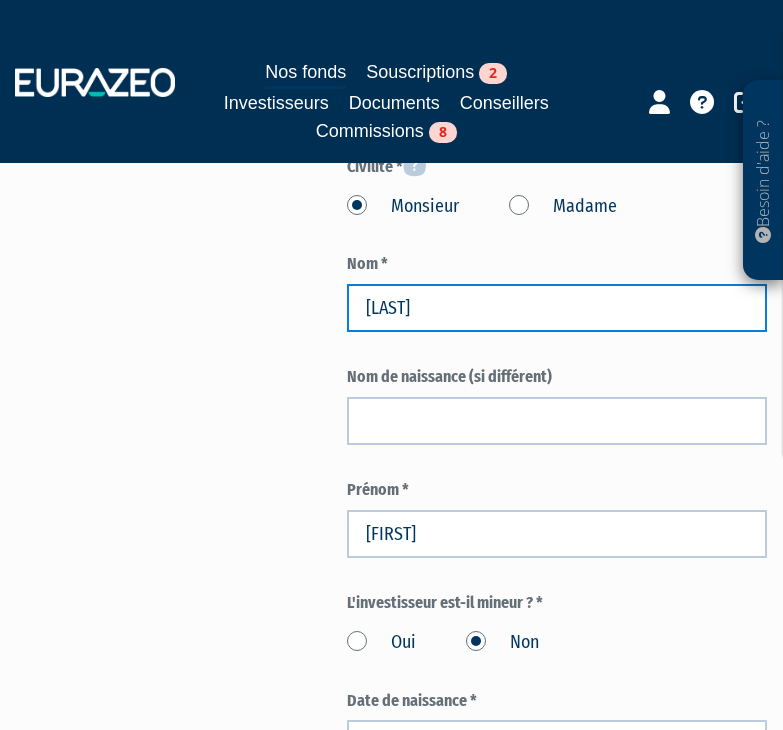 click on "de Veyrac" at bounding box center (557, 308) 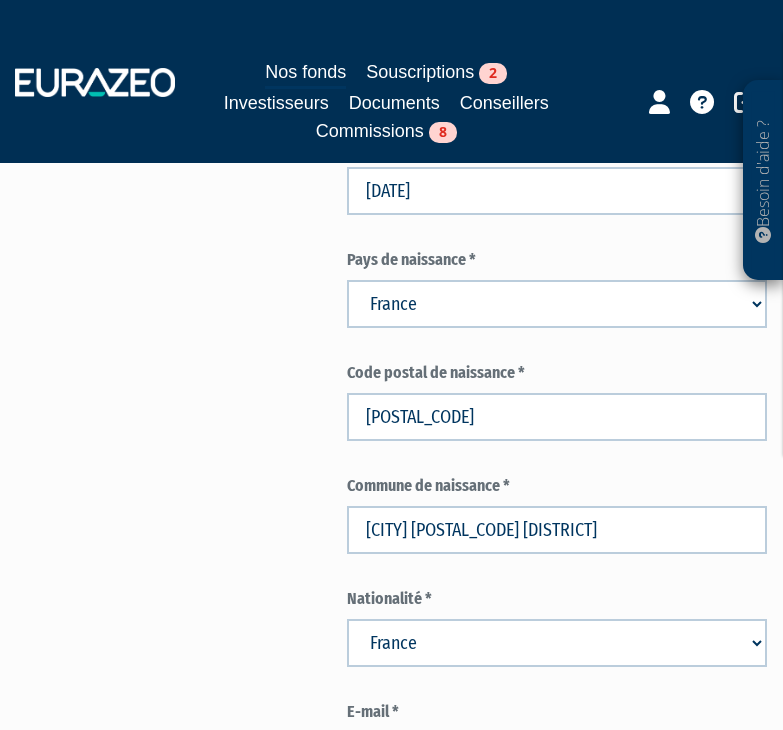 scroll, scrollTop: 1400, scrollLeft: 0, axis: vertical 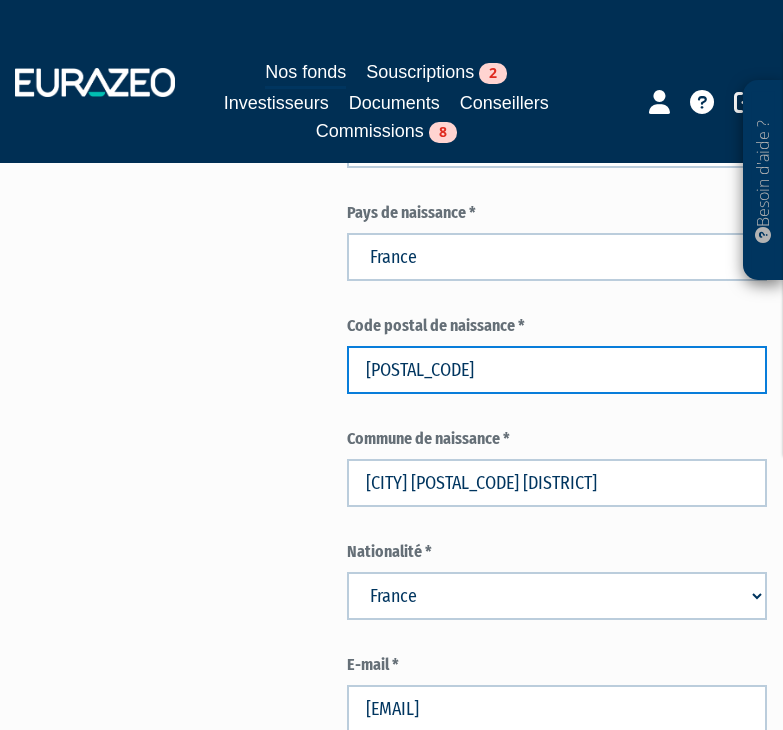 click on "75114" at bounding box center [557, 370] 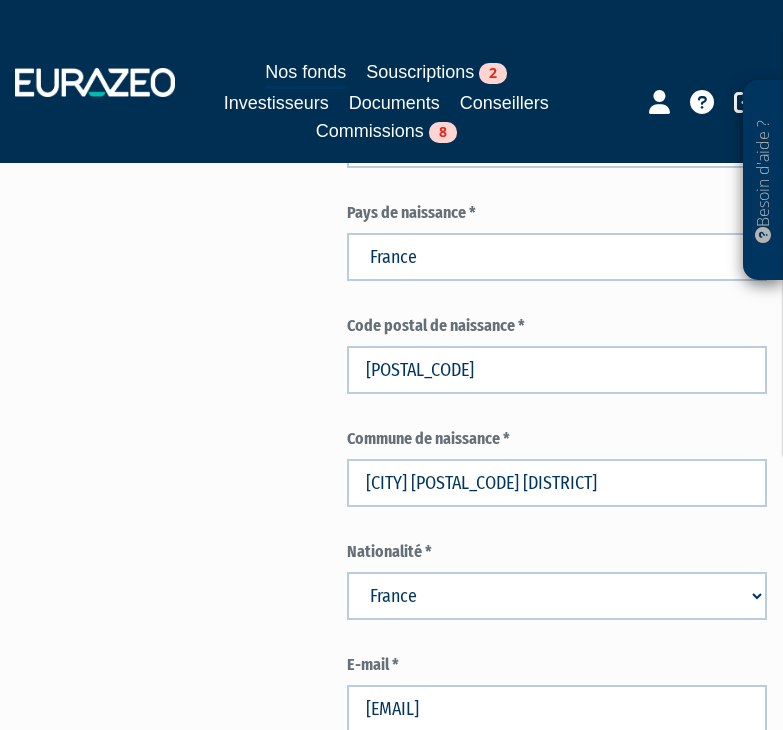 click on "Envoyer à l'investisseur
1
Identité
2
Coordonnées bancaires
3
Situation professionnelle
Oui" at bounding box center (392, 581) 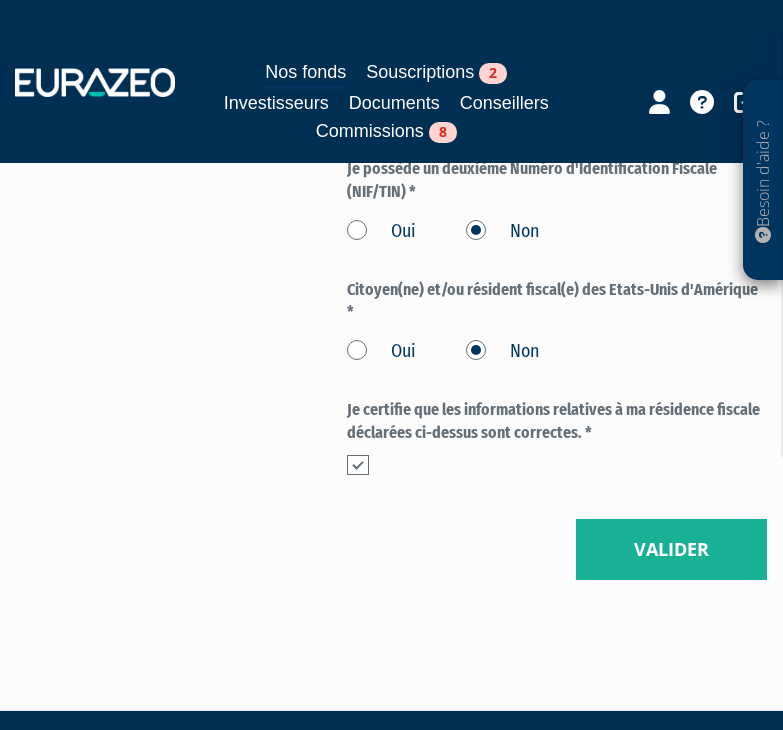 scroll, scrollTop: 3200, scrollLeft: 0, axis: vertical 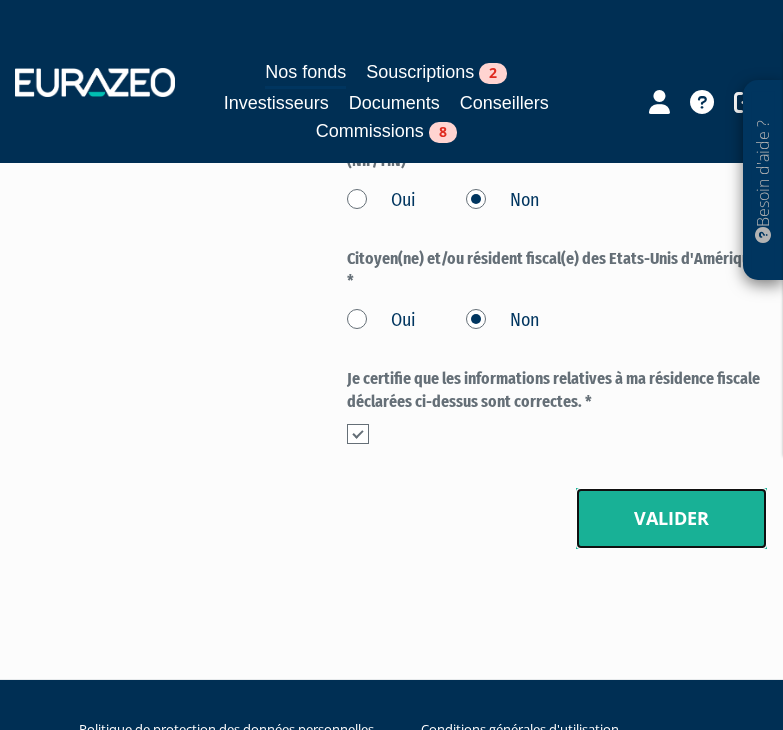 click on "Valider" at bounding box center [671, 519] 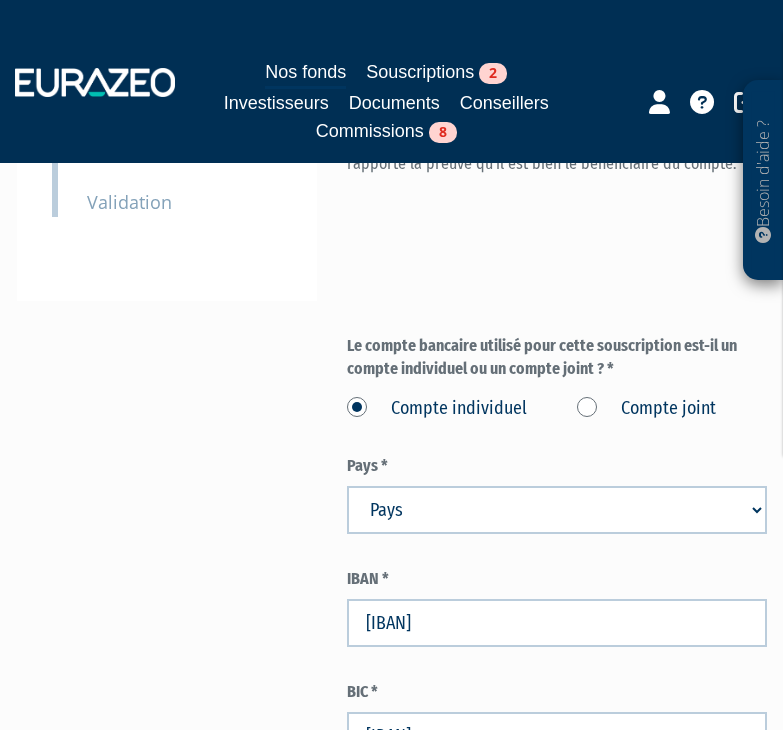 scroll, scrollTop: 800, scrollLeft: 0, axis: vertical 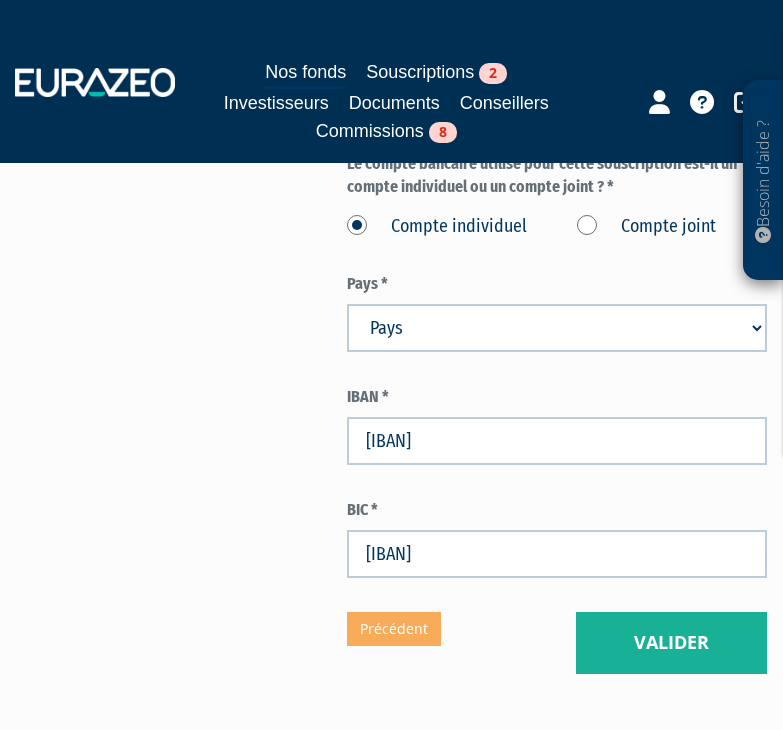 click on "Pays
Afghanistan
Afrique du Sud
Albanie
Algérie
Allemagne
Andorre" at bounding box center [557, 328] 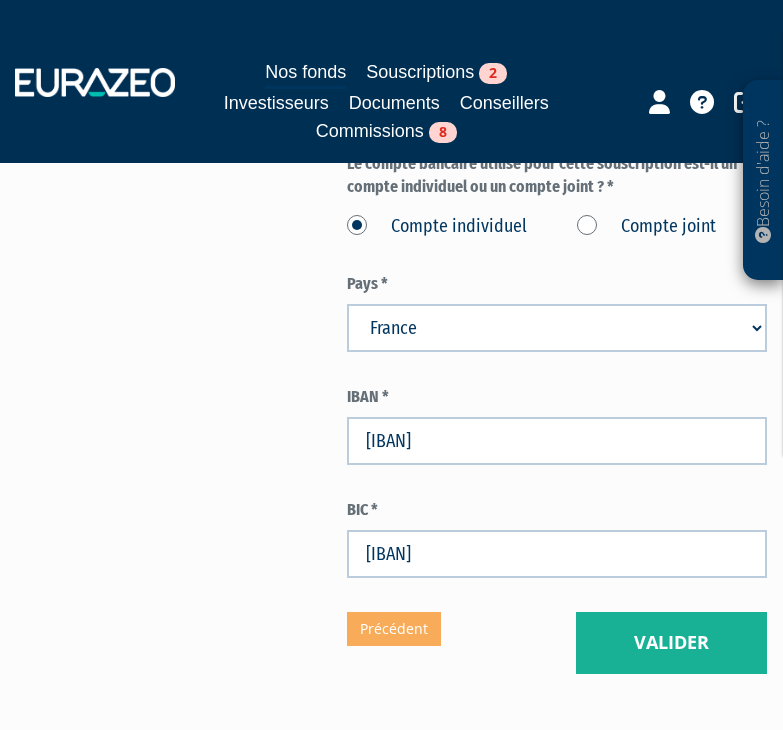 click on "Pays
Afghanistan
Afrique du Sud
Albanie
Algérie
Allemagne
Andorre" at bounding box center (557, 328) 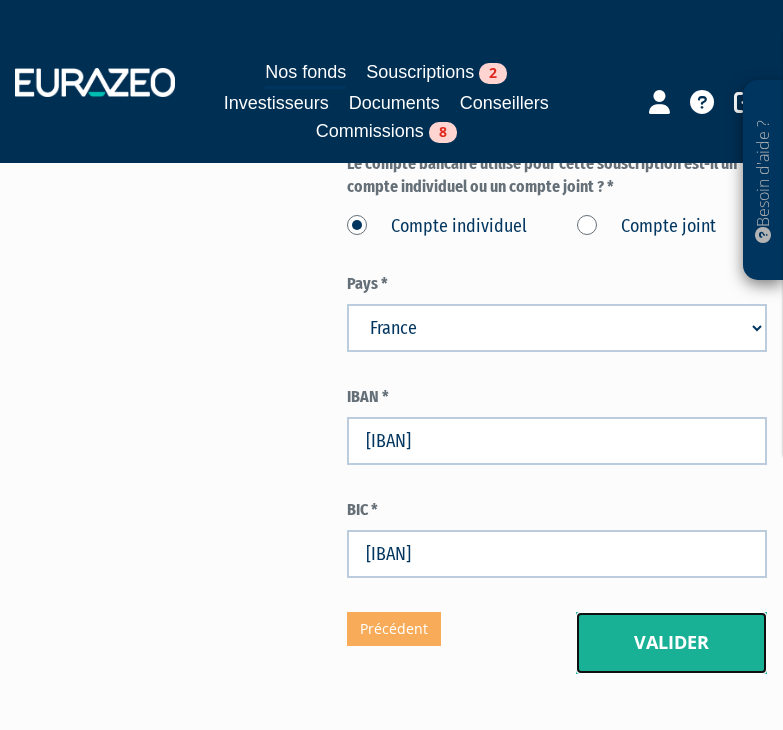 click on "Valider" at bounding box center [671, 643] 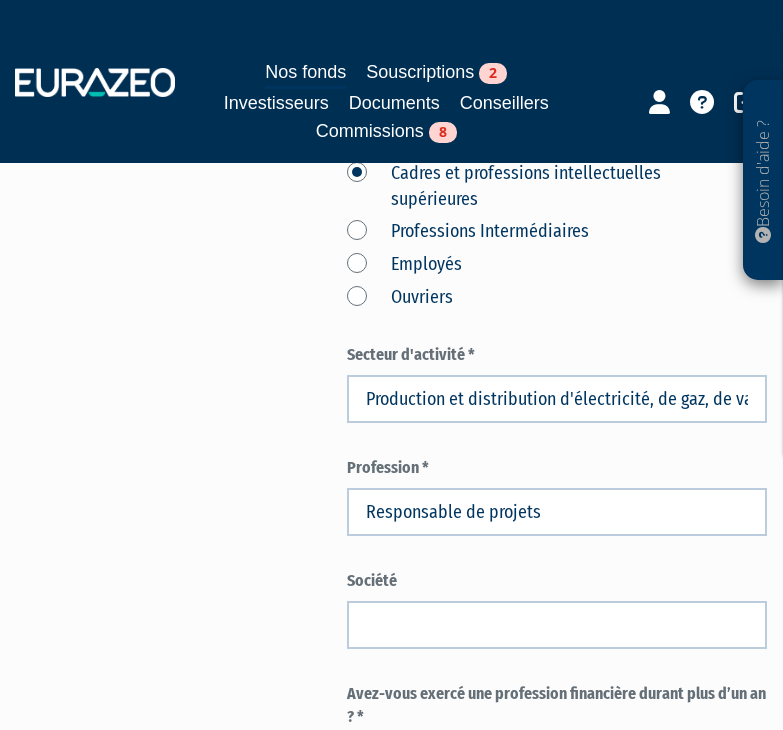 scroll, scrollTop: 1000, scrollLeft: 0, axis: vertical 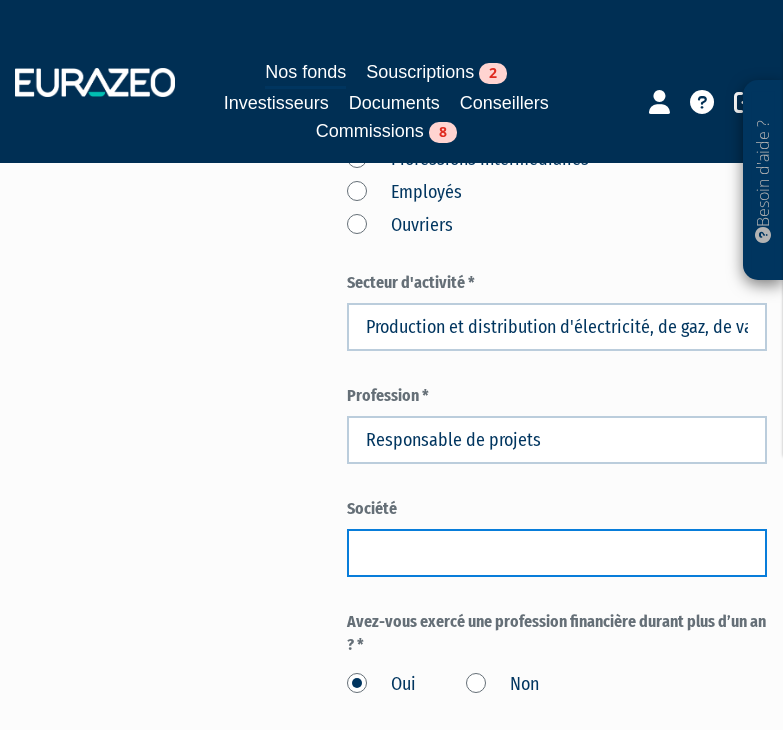 click at bounding box center (557, 553) 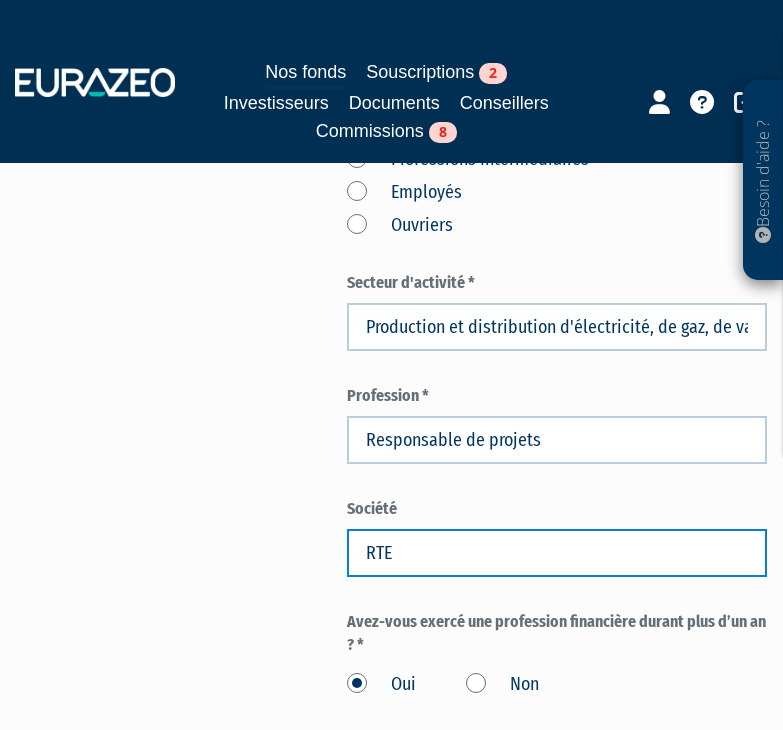 type on "RTE" 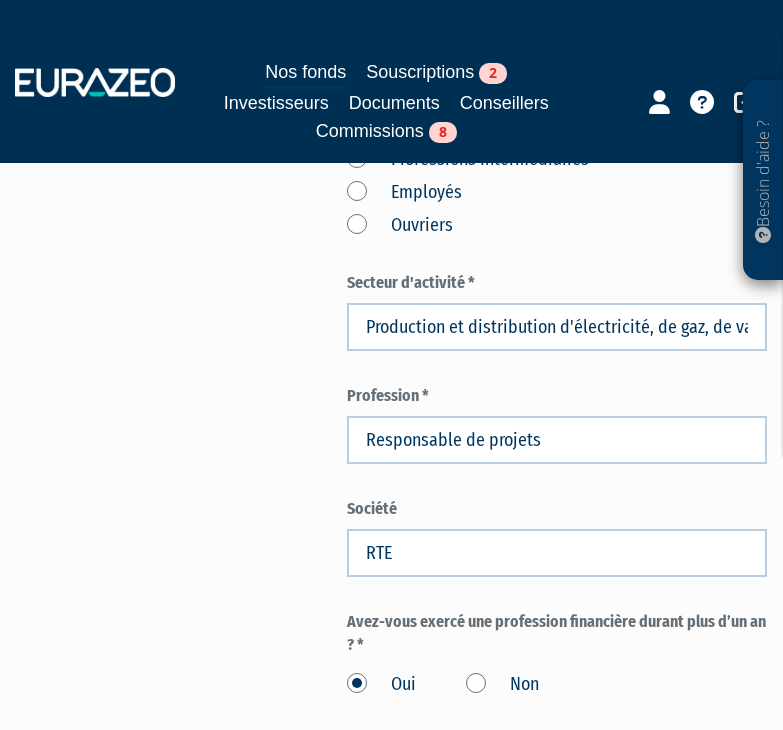 click on "Envoyer à l'investisseur
1
Identité
2
Coordonnées bancaires
3
Situation professionnelle
RTE" at bounding box center [392, 269] 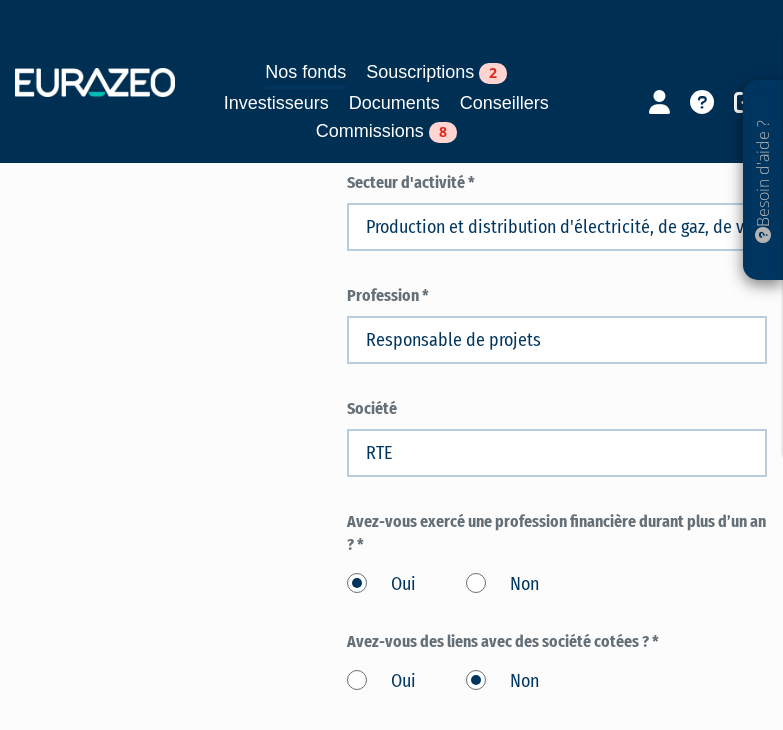 click on "Non" at bounding box center [502, 585] 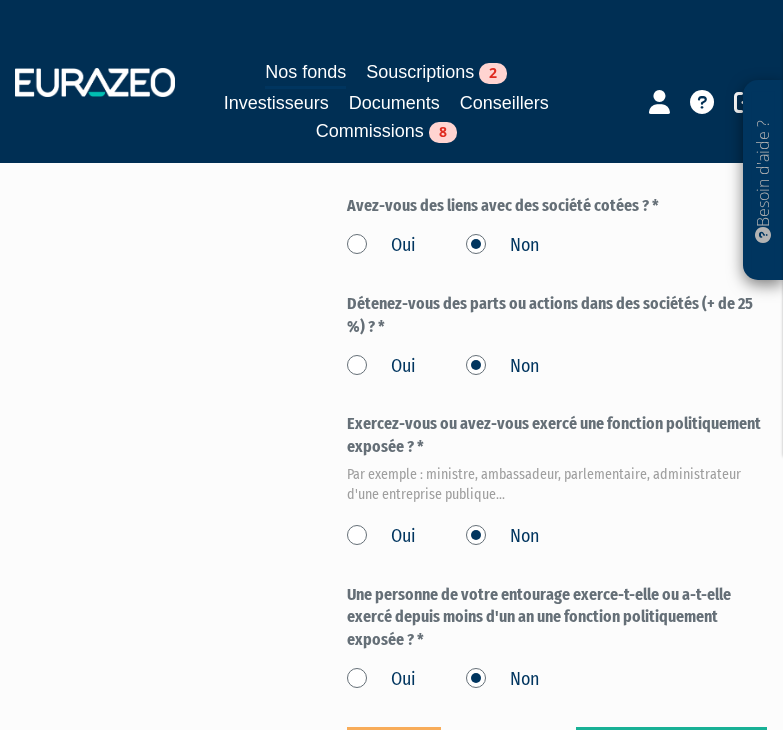 scroll, scrollTop: 1500, scrollLeft: 0, axis: vertical 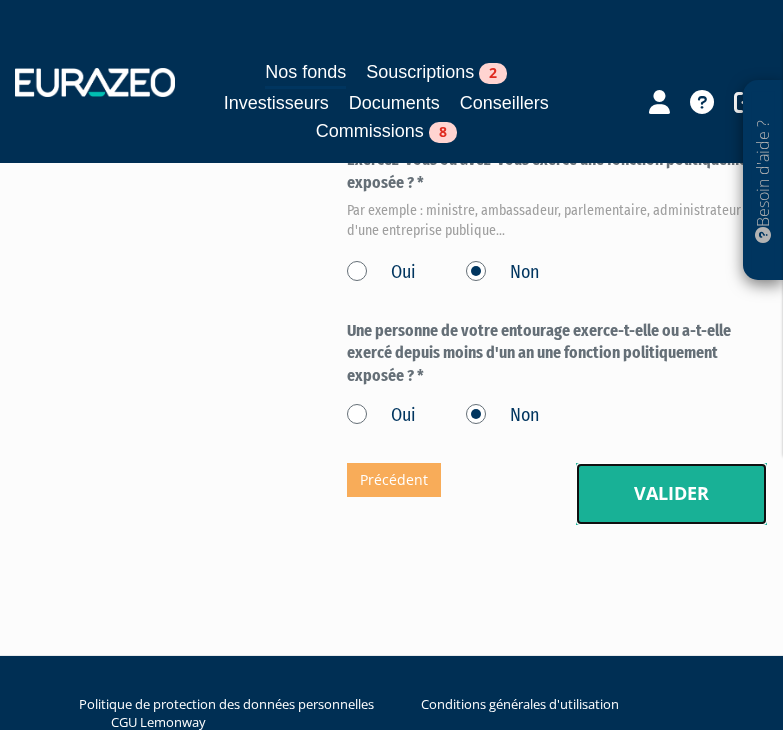 click on "Valider" at bounding box center (671, 494) 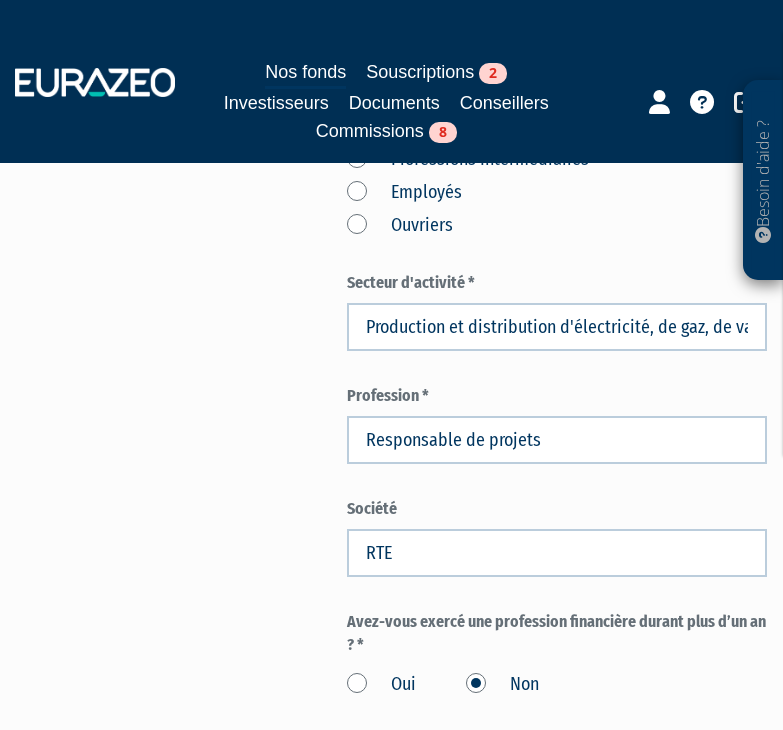 scroll, scrollTop: 898, scrollLeft: 0, axis: vertical 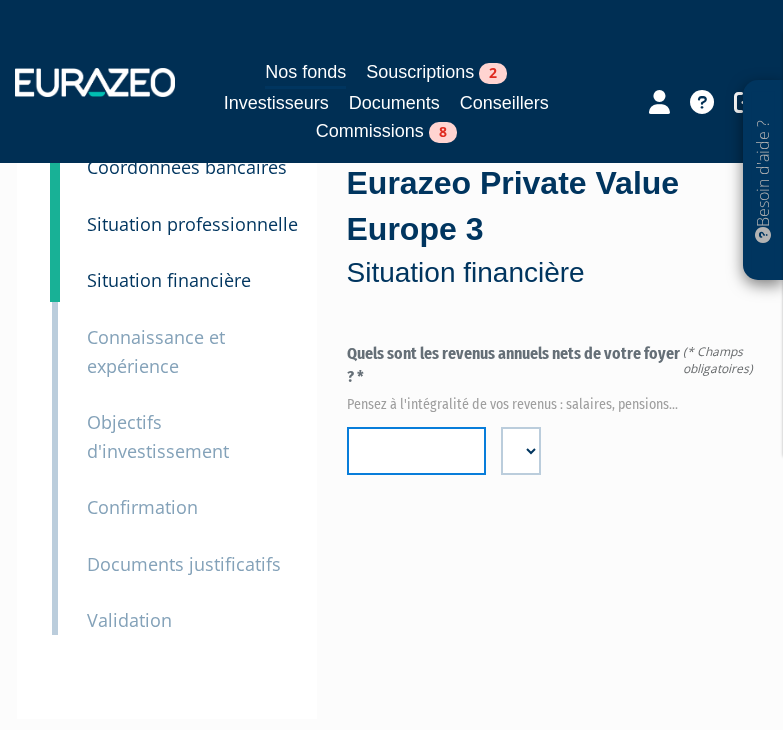 click at bounding box center [417, 451] 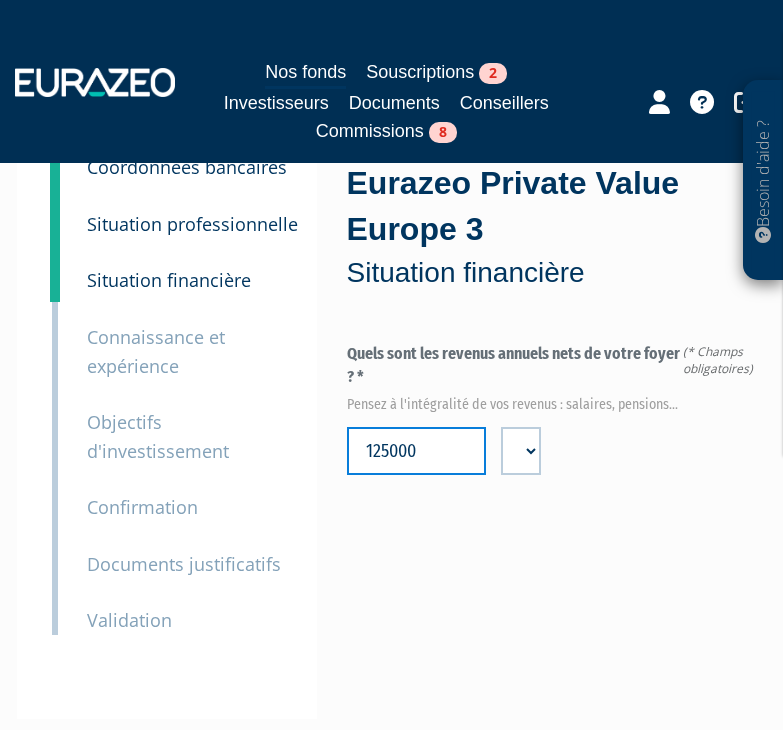 type on "125000" 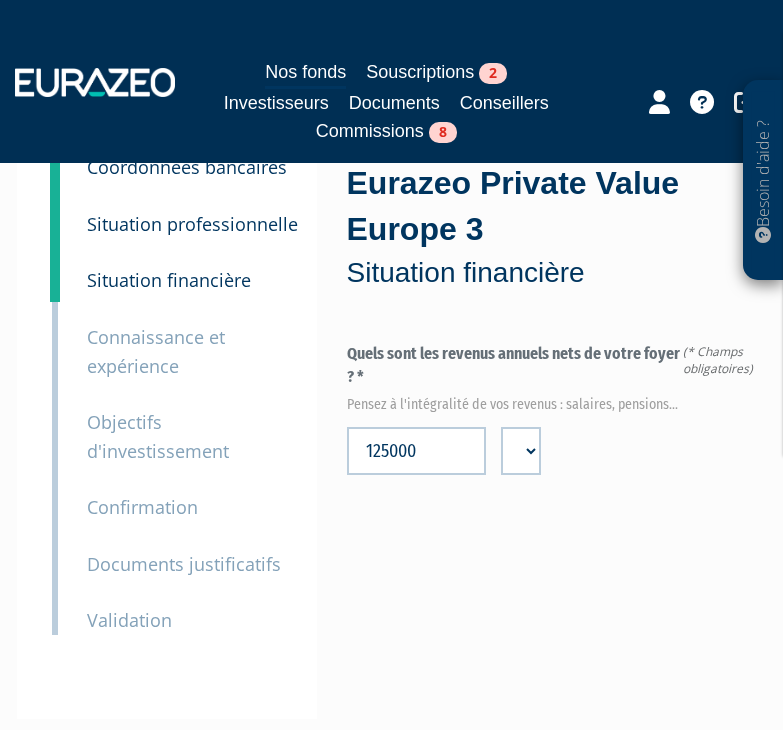 click on "Quels sont les revenus annuels nets de votre foyer ? *
Pensez à l'intégralité de vos revenus : salaires, pensions...
[NUMBER]
€
$
£" at bounding box center (557, 531) 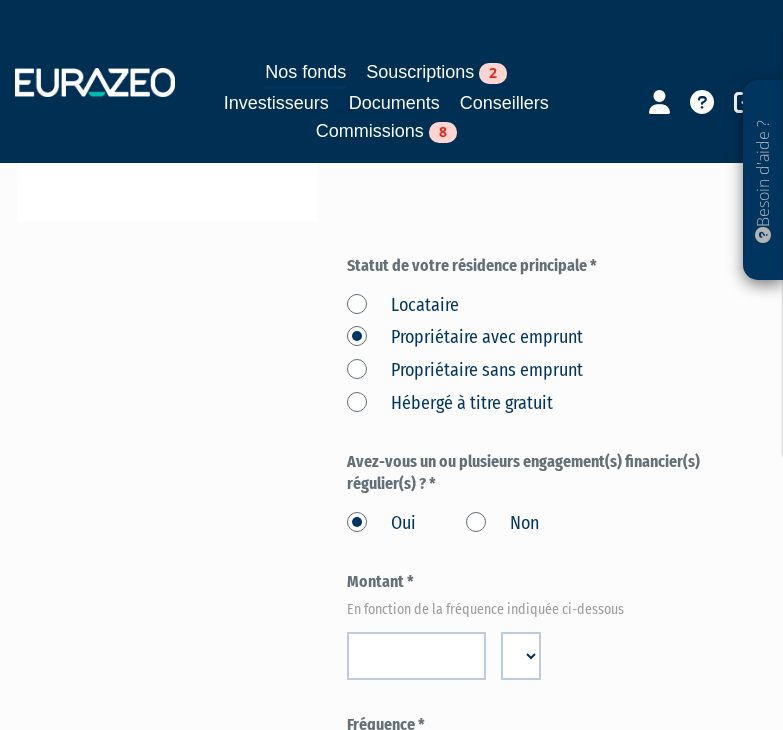 scroll, scrollTop: 700, scrollLeft: 0, axis: vertical 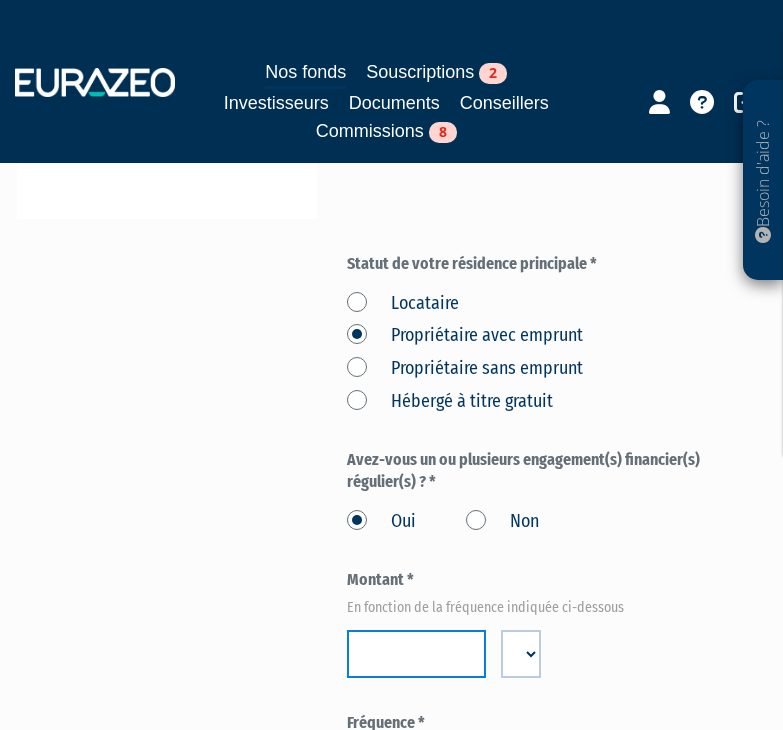 click at bounding box center [417, 654] 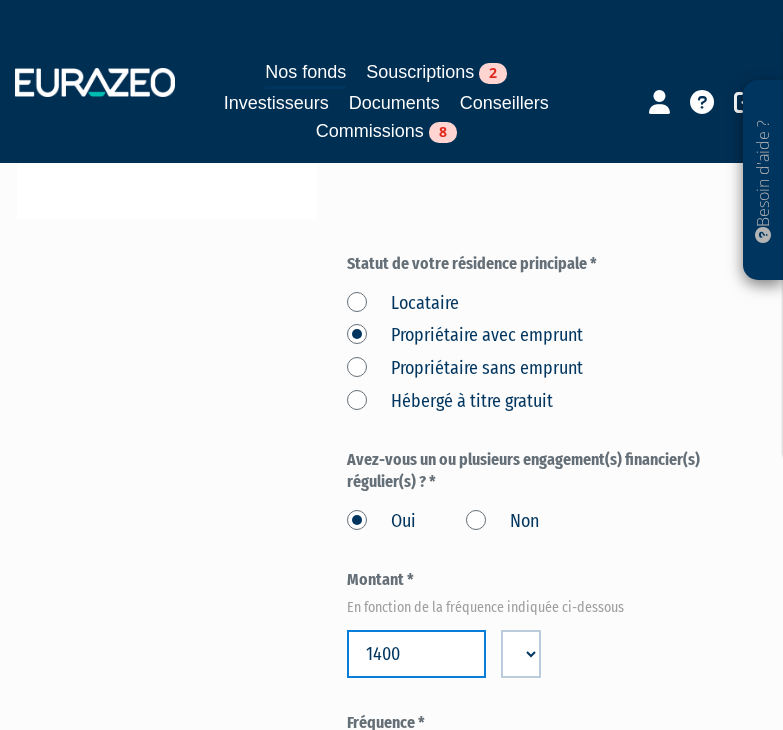 type on "1400" 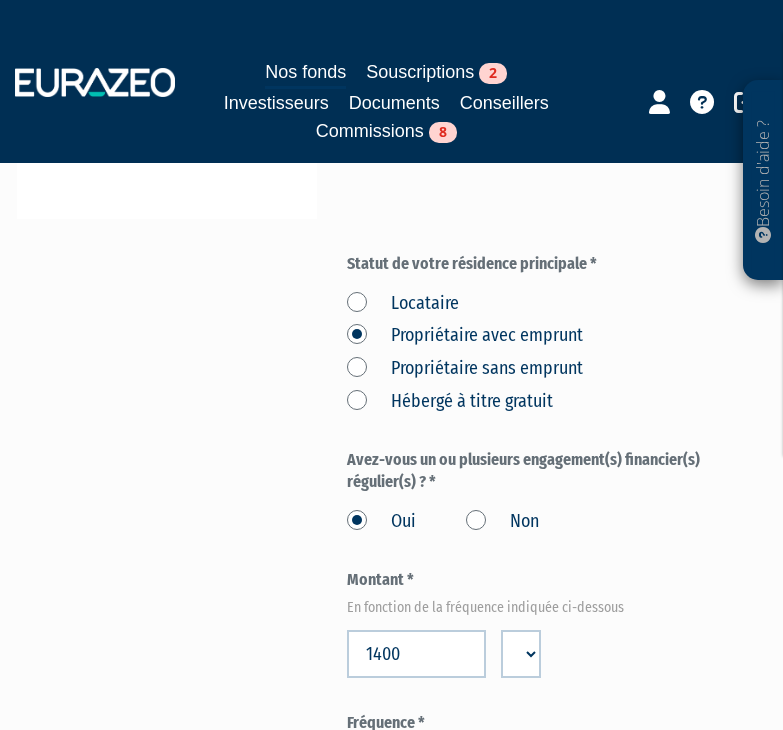 click on "Envoyer à l'investisseur
1
Identité
2
Coordonnées bancaires
3
Situation professionnelle
€" at bounding box center [392, 792] 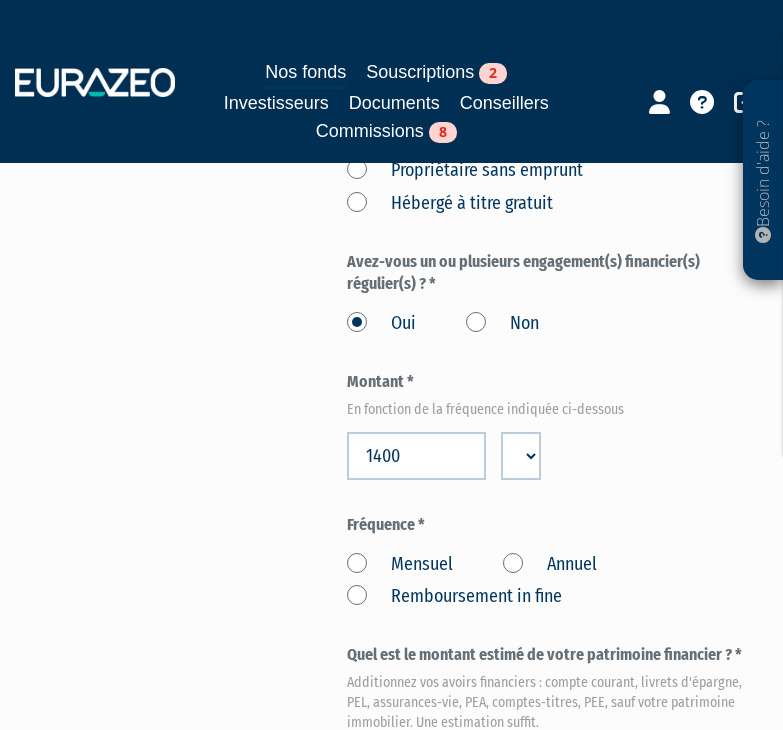 scroll, scrollTop: 900, scrollLeft: 0, axis: vertical 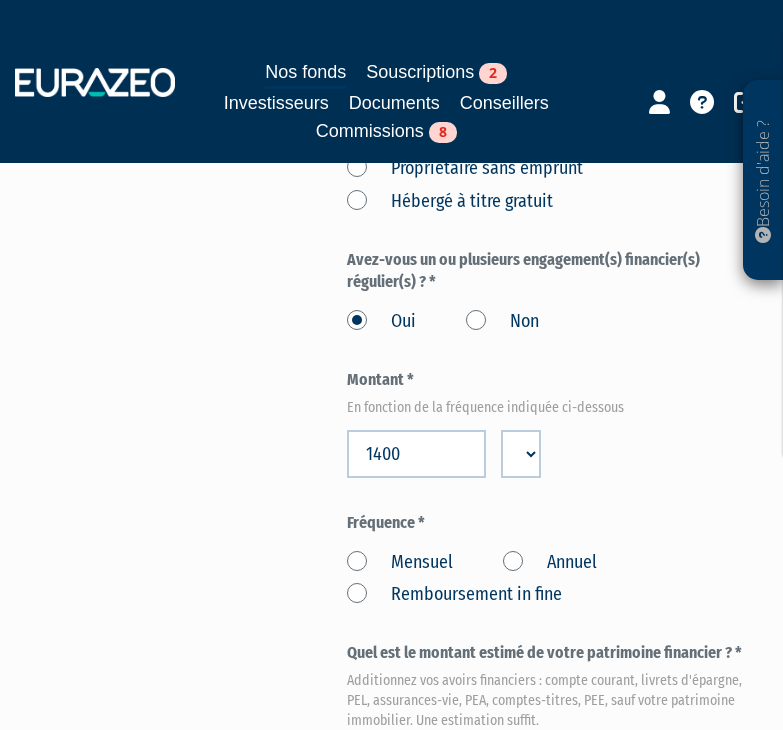 click on "Mensuel" at bounding box center [400, 563] 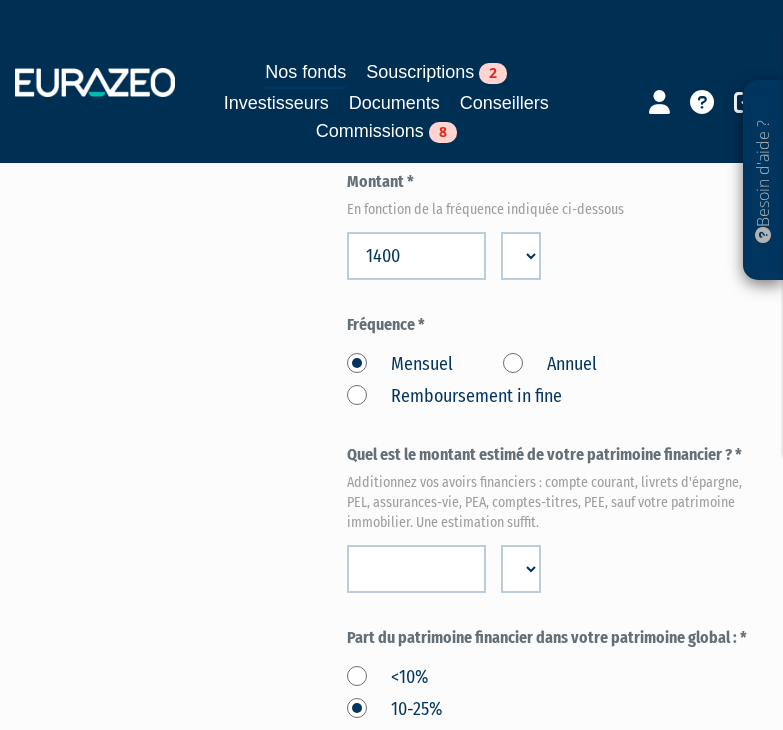 scroll, scrollTop: 1100, scrollLeft: 0, axis: vertical 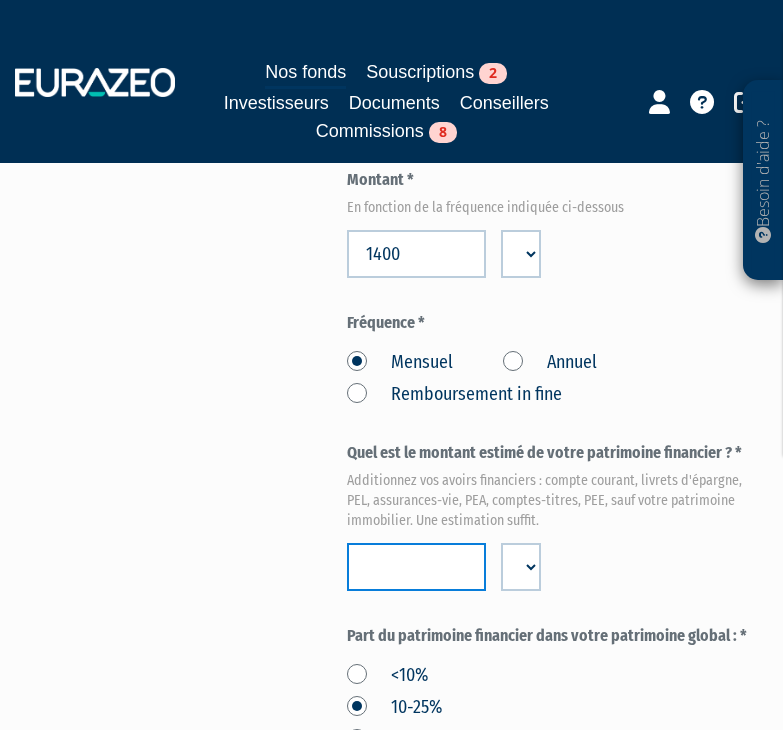 click at bounding box center (417, 567) 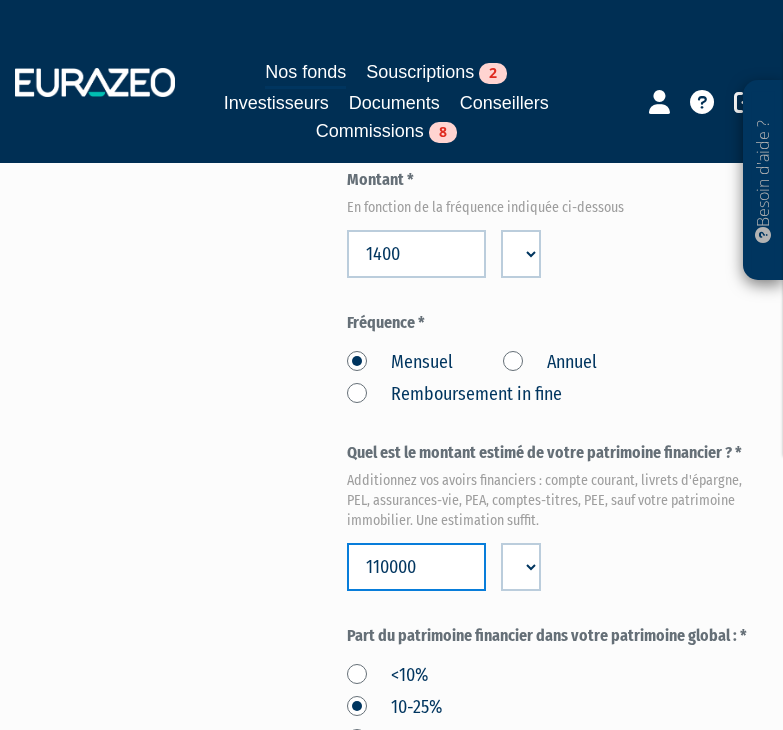 type on "110000" 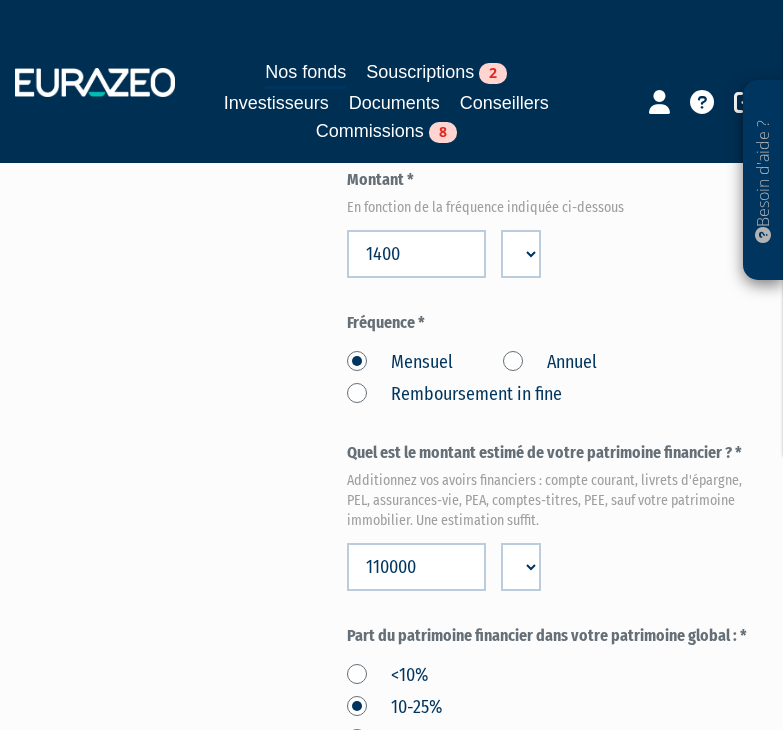 click on "Envoyer à l'investisseur
1
Identité
2
Coordonnées bancaires
3
Situation professionnelle
€" at bounding box center (392, 392) 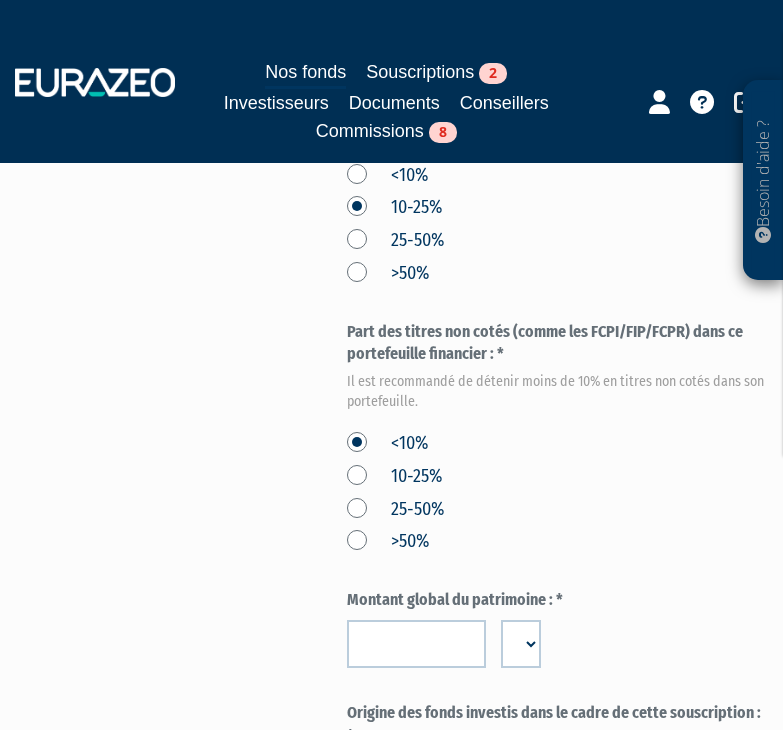 scroll, scrollTop: 1700, scrollLeft: 0, axis: vertical 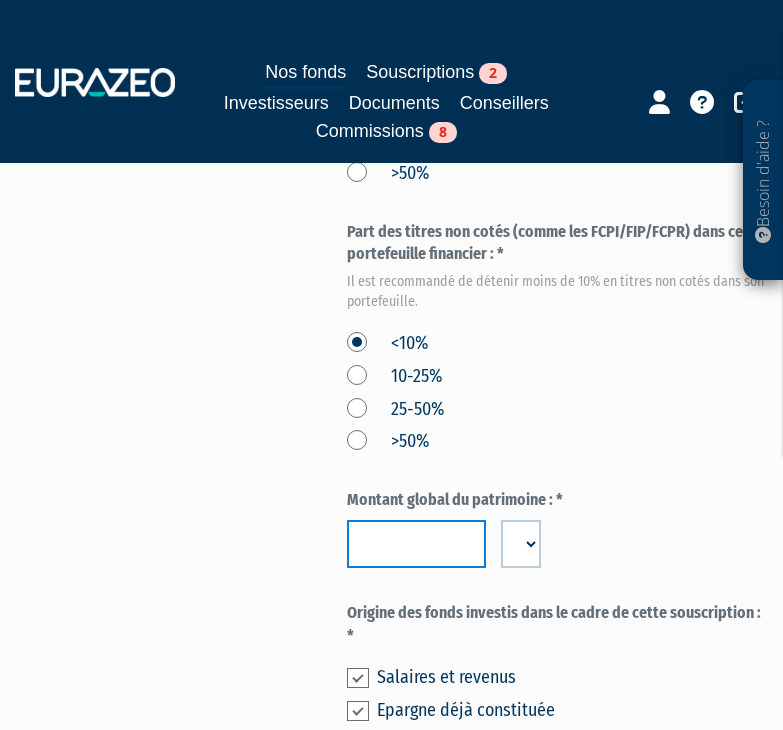 click at bounding box center (417, 544) 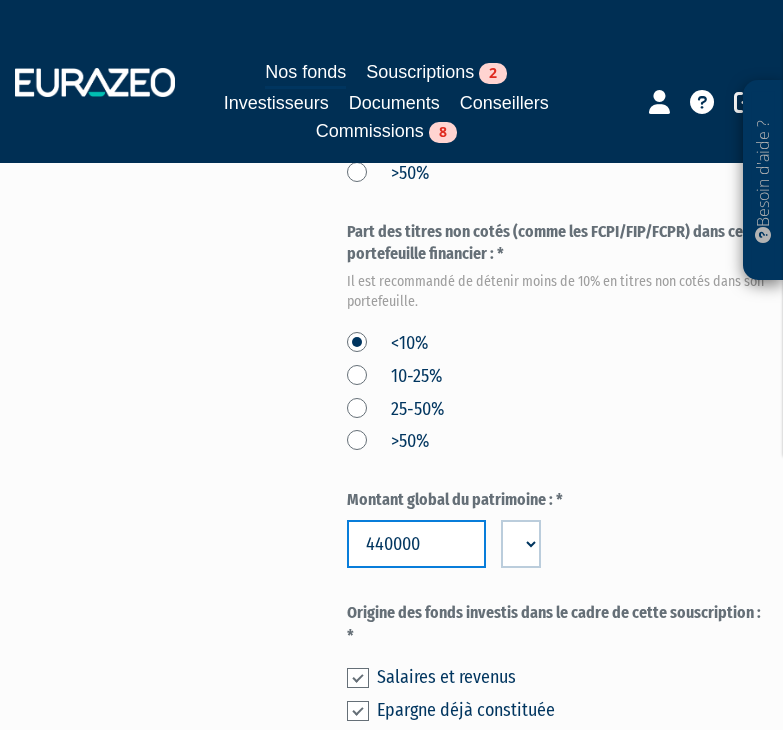 type on "440000" 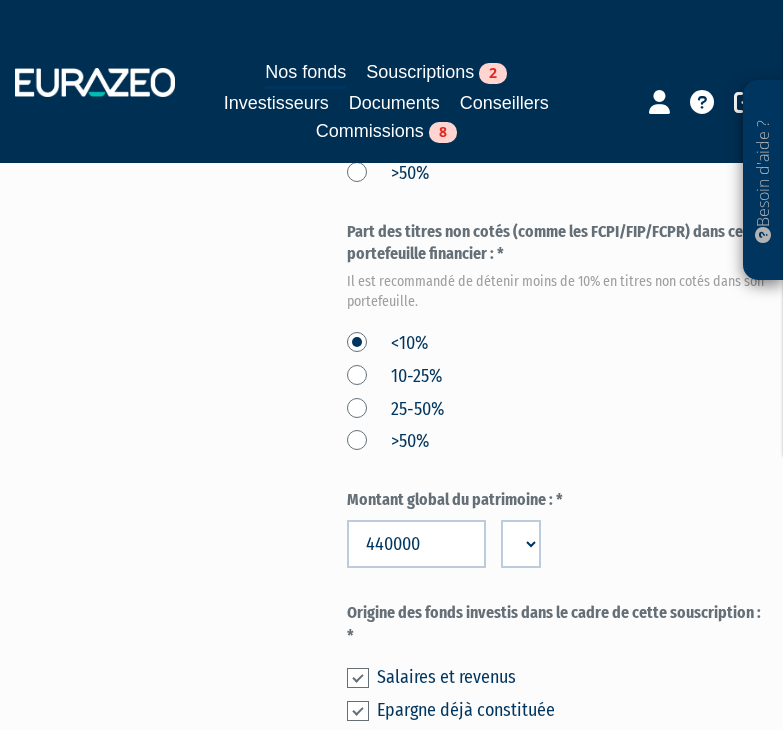 click on "Envoyer à l'investisseur
1
Identité
2
Coordonnées bancaires
3
Situation professionnelle
€" at bounding box center [392, -208] 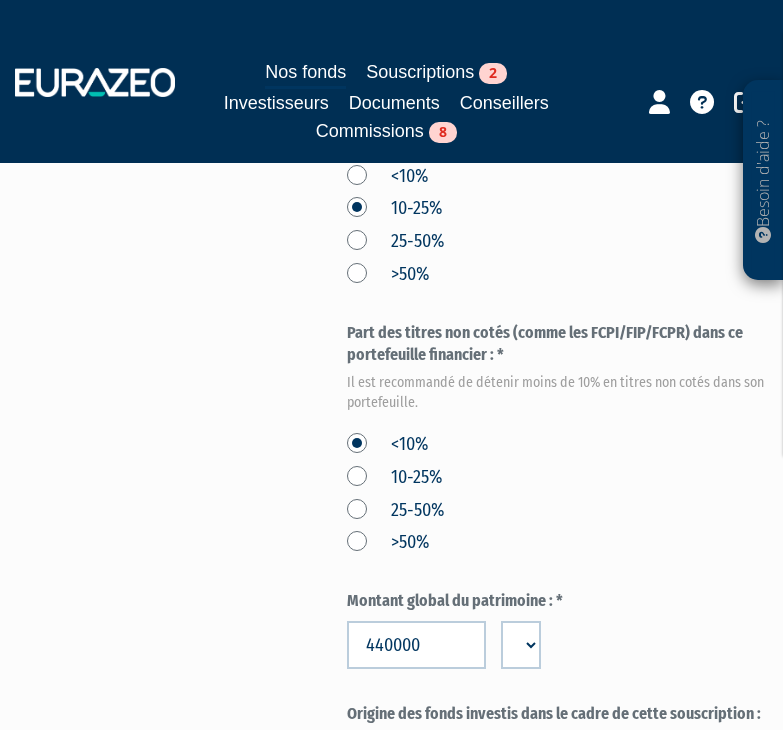 scroll, scrollTop: 1900, scrollLeft: 0, axis: vertical 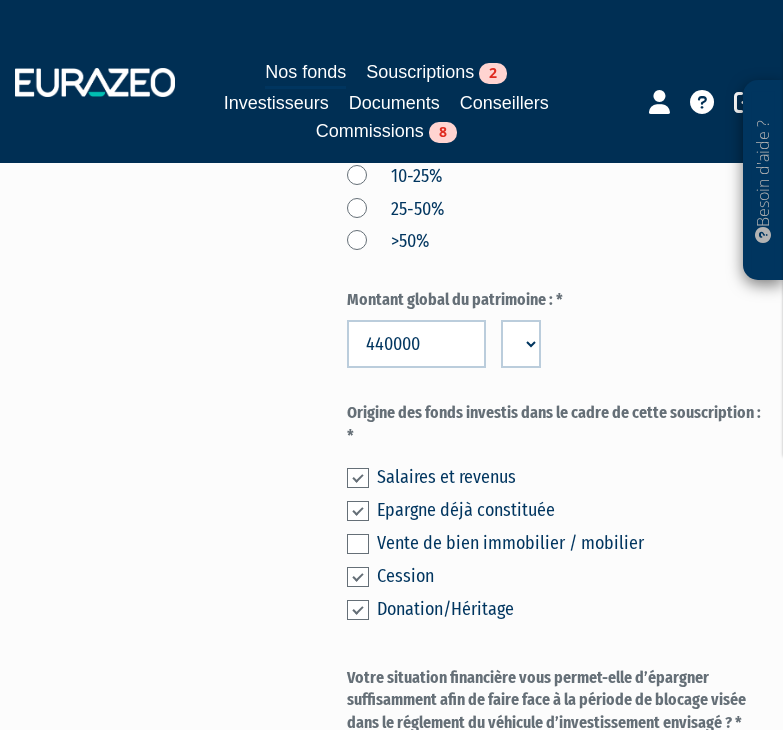 click at bounding box center [358, 478] 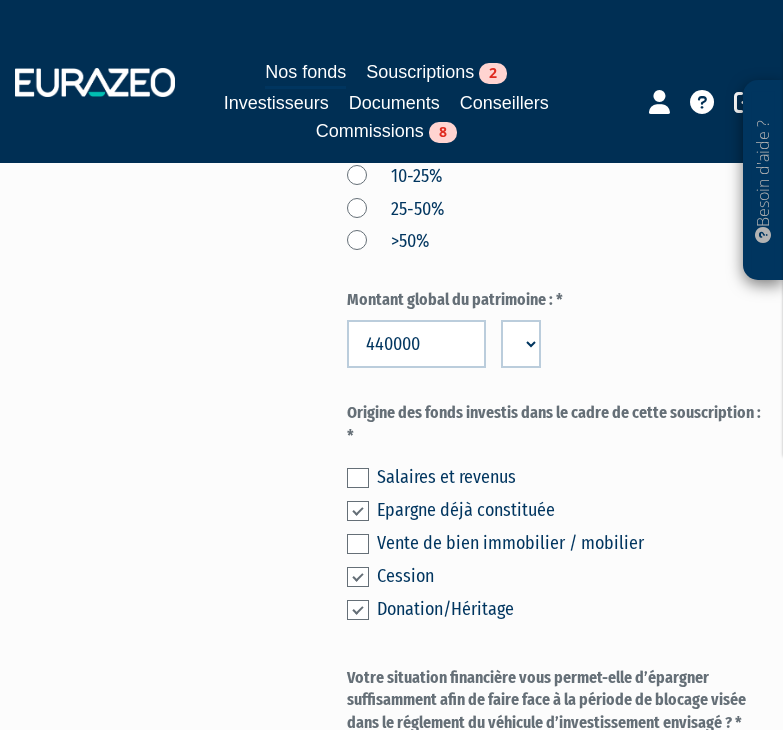 click at bounding box center [358, 577] 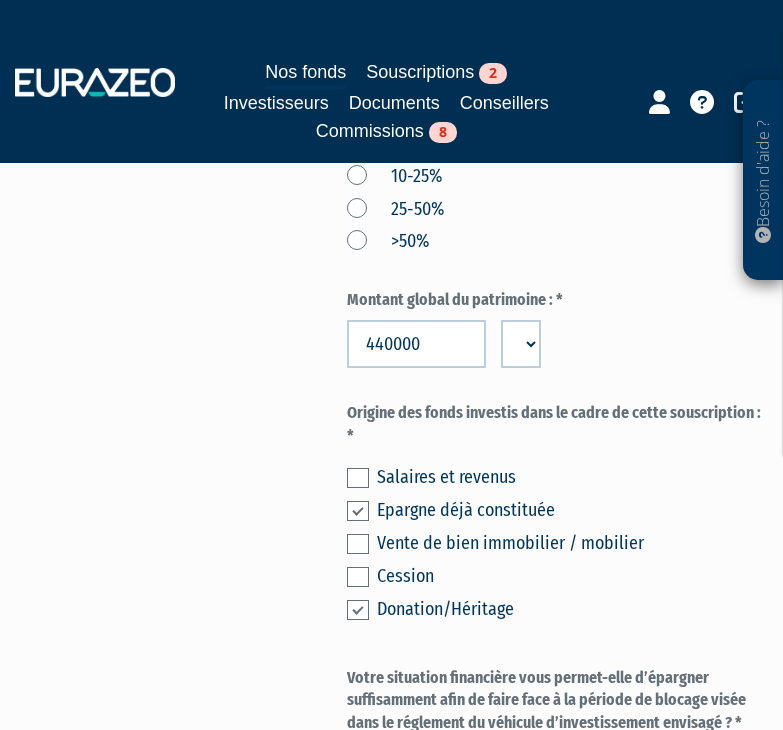 click at bounding box center [358, 610] 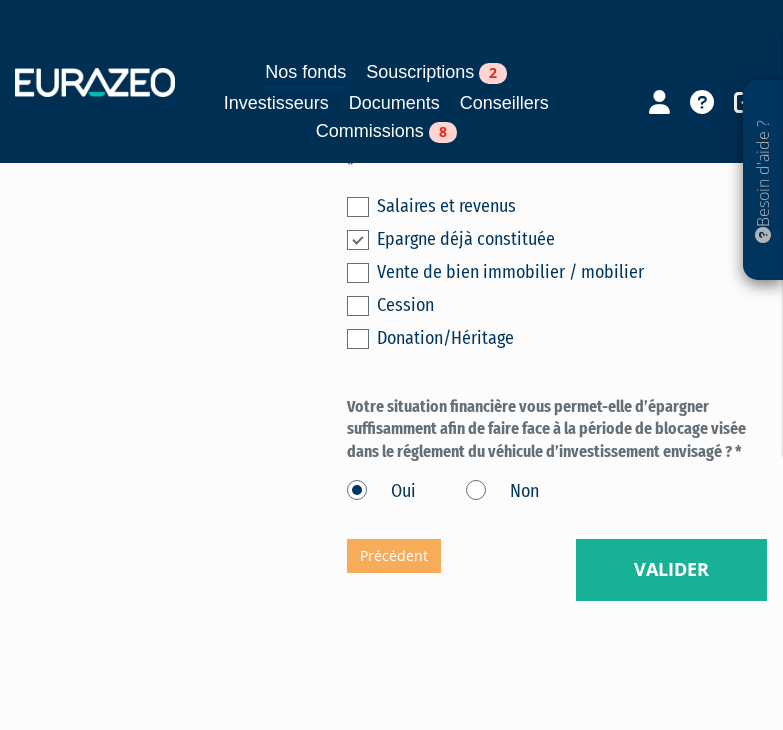 scroll, scrollTop: 2200, scrollLeft: 0, axis: vertical 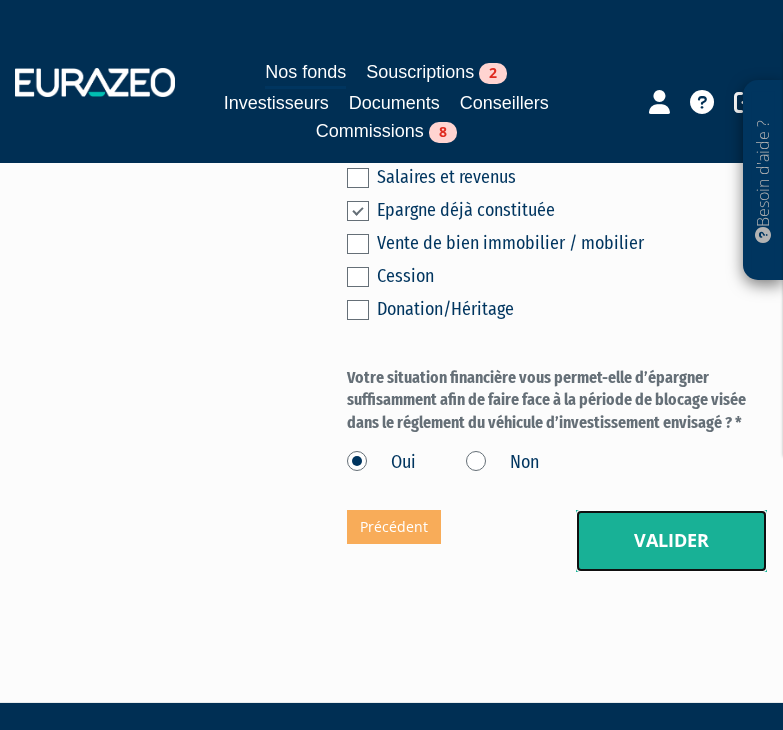 click on "Valider" at bounding box center (671, 541) 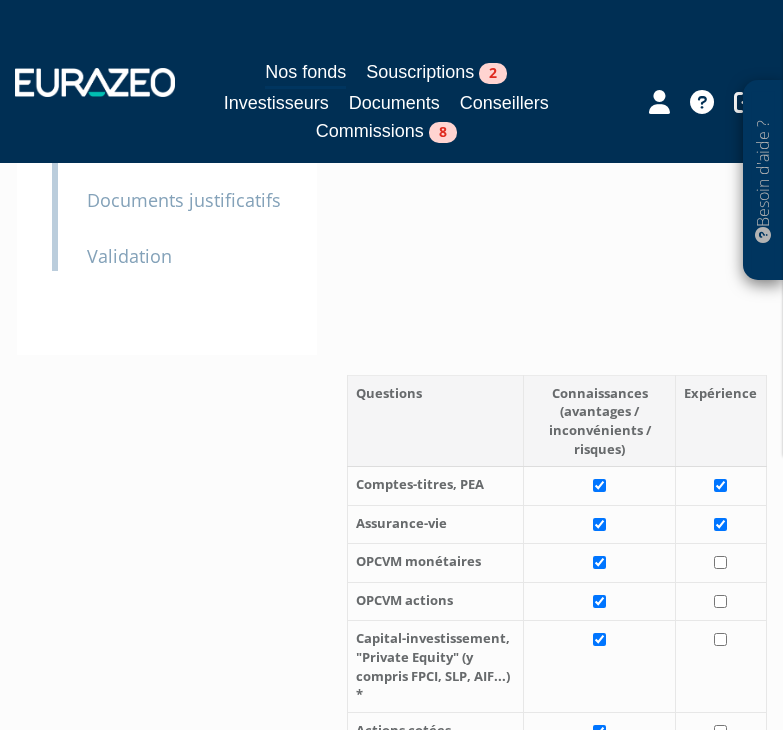 scroll, scrollTop: 600, scrollLeft: 0, axis: vertical 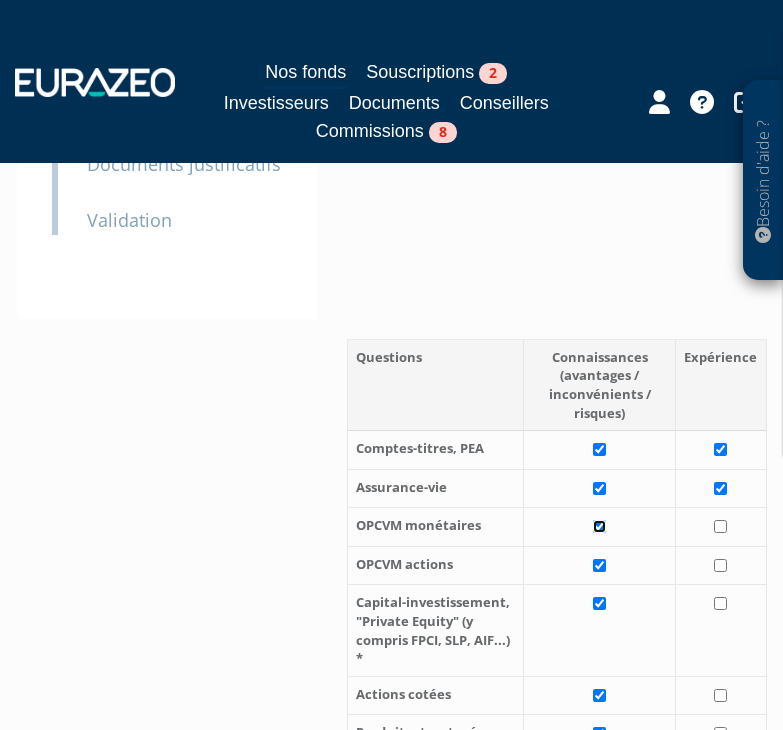 click at bounding box center (599, 526) 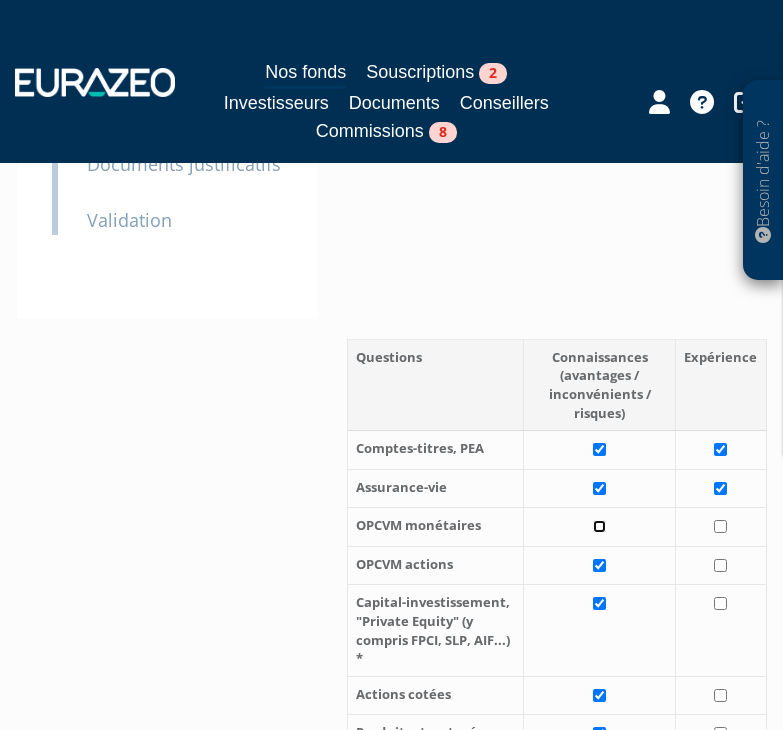 checkbox on "false" 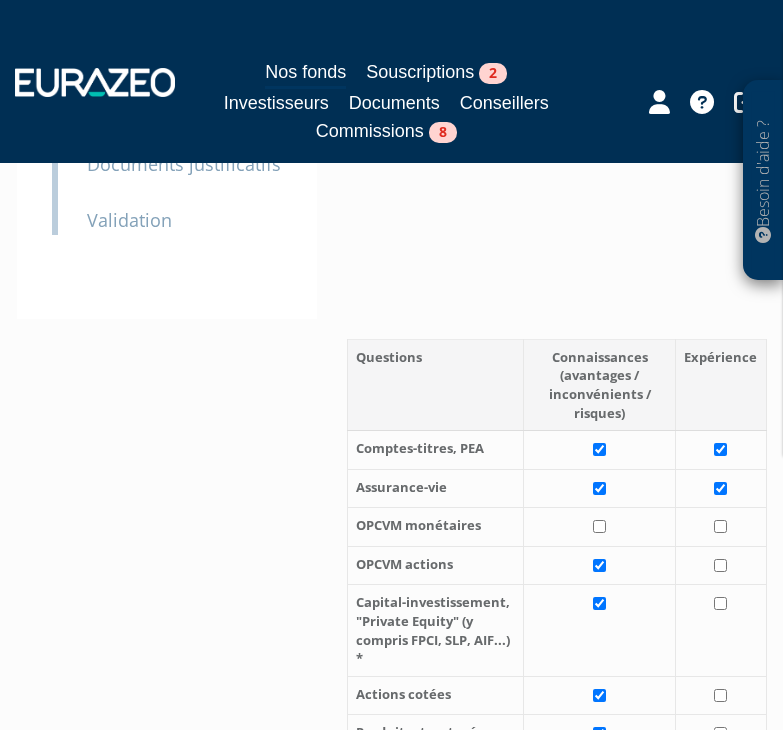 click at bounding box center (599, 565) 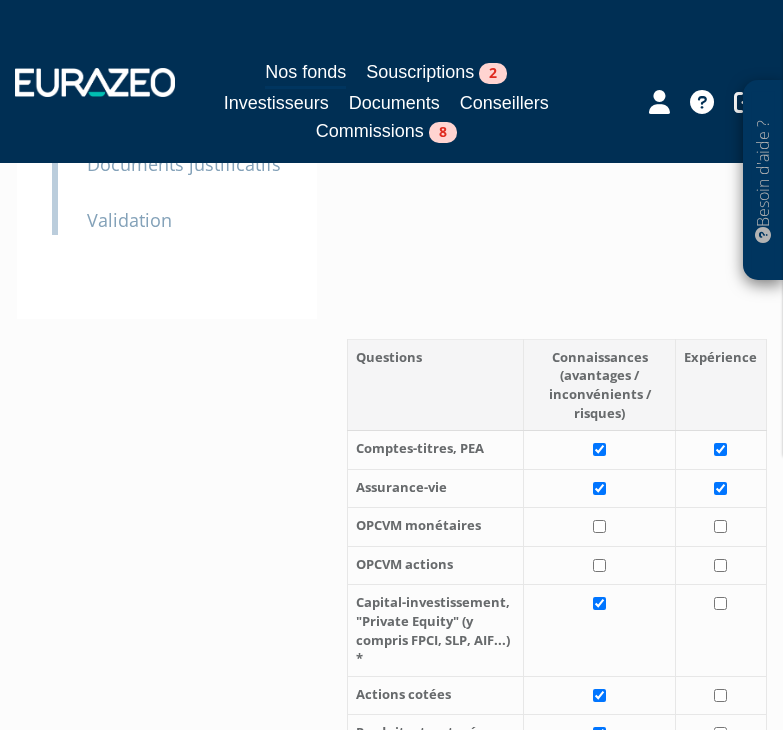 checkbox on "false" 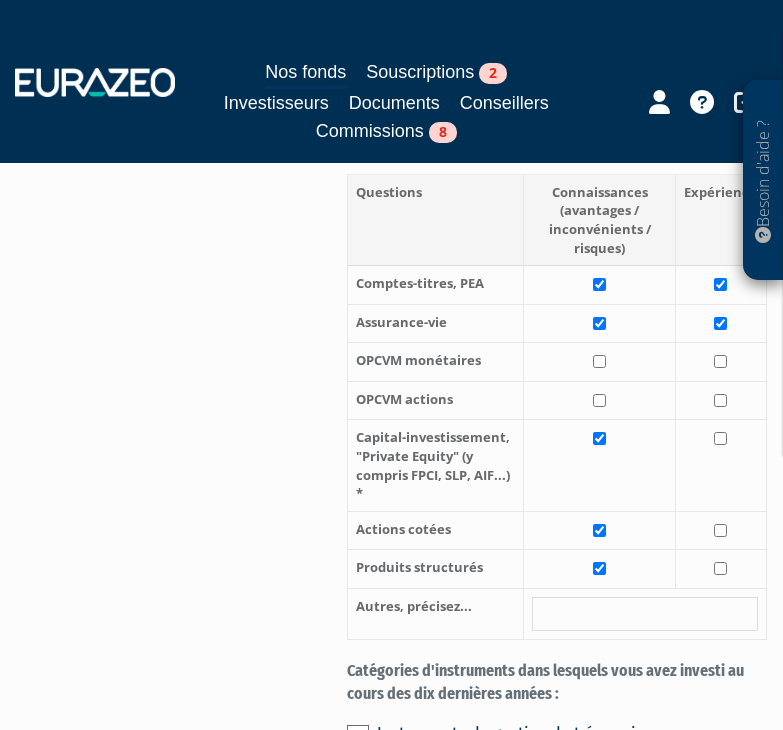 scroll, scrollTop: 800, scrollLeft: 0, axis: vertical 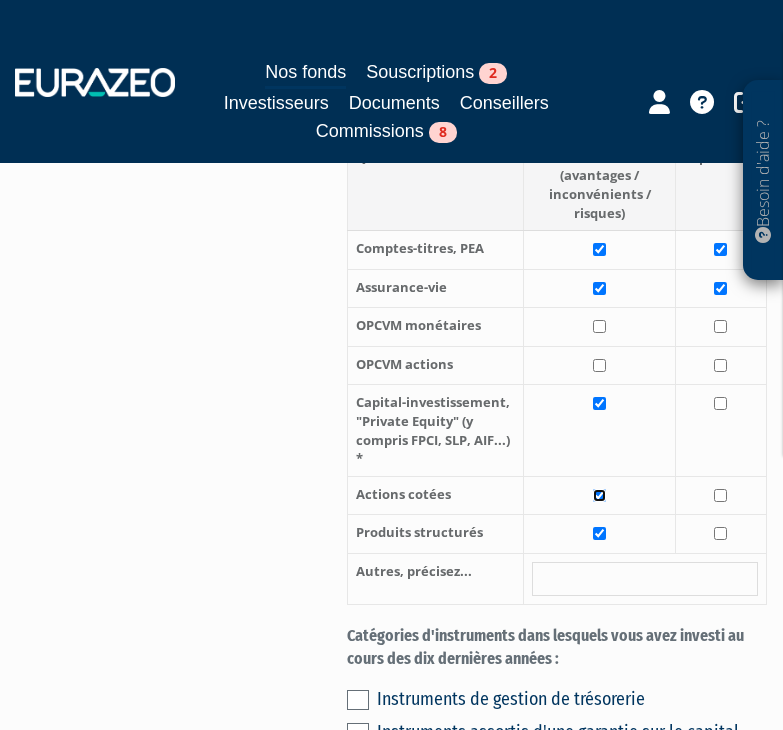 click at bounding box center (599, 495) 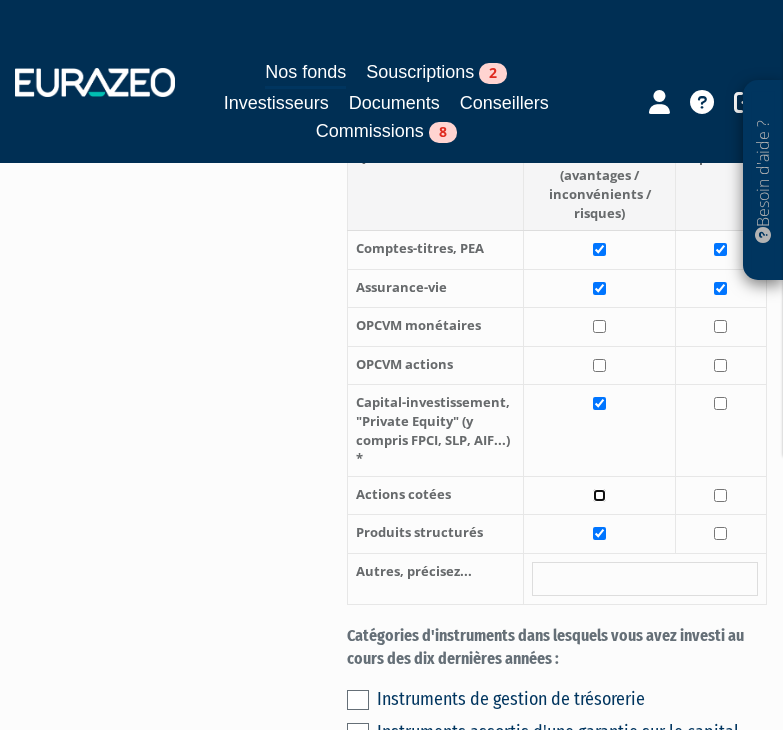 checkbox on "false" 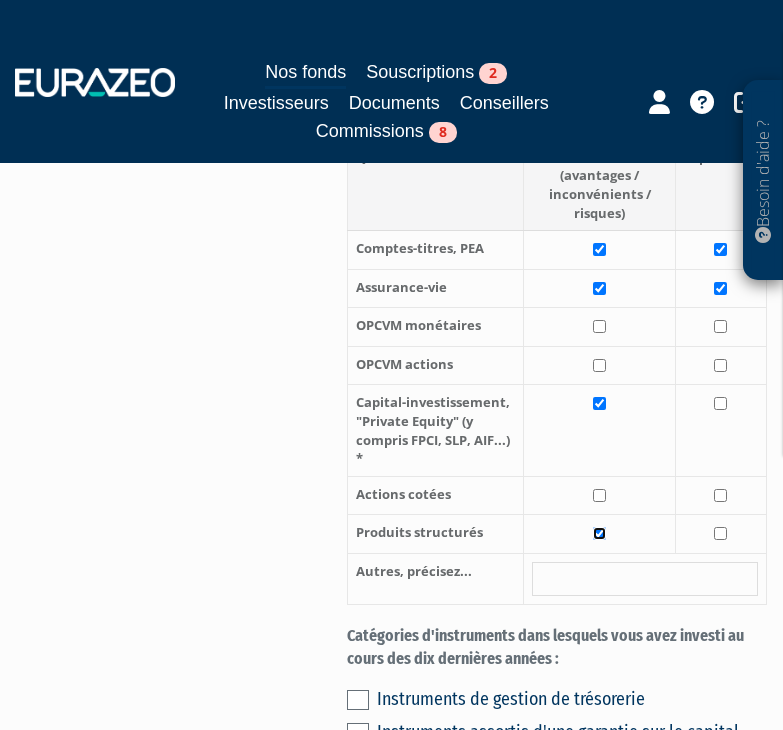 click at bounding box center (599, 533) 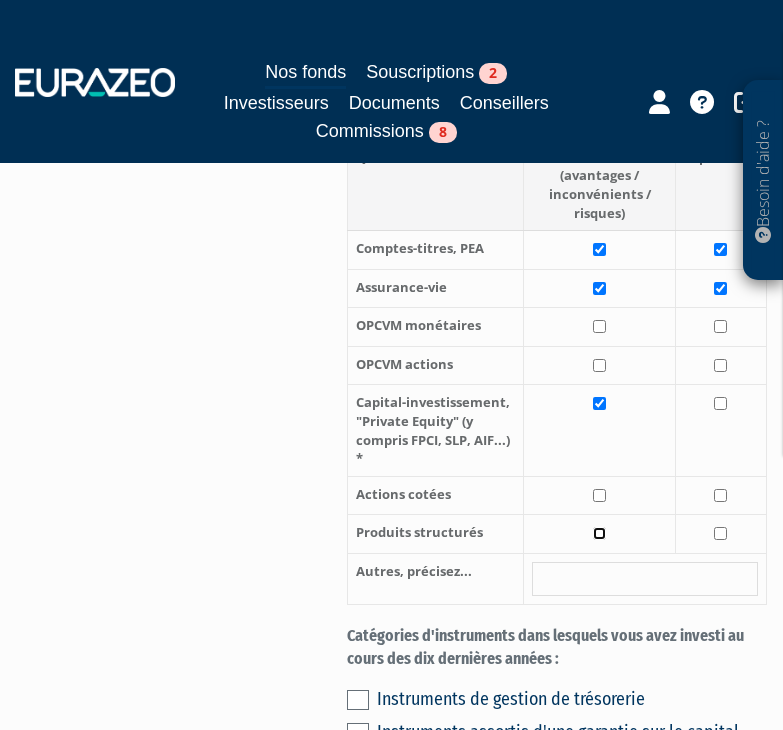 checkbox on "false" 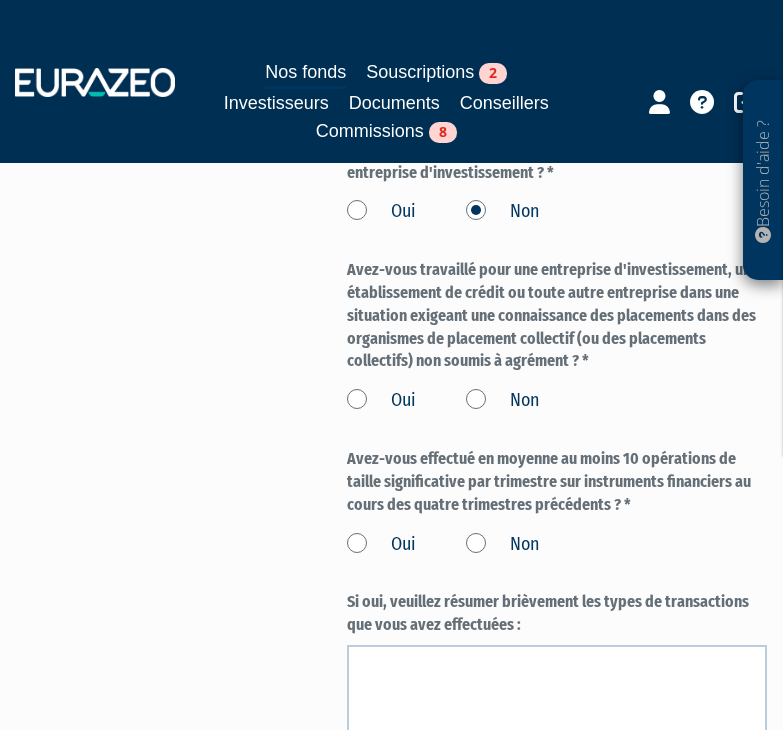 scroll, scrollTop: 2000, scrollLeft: 0, axis: vertical 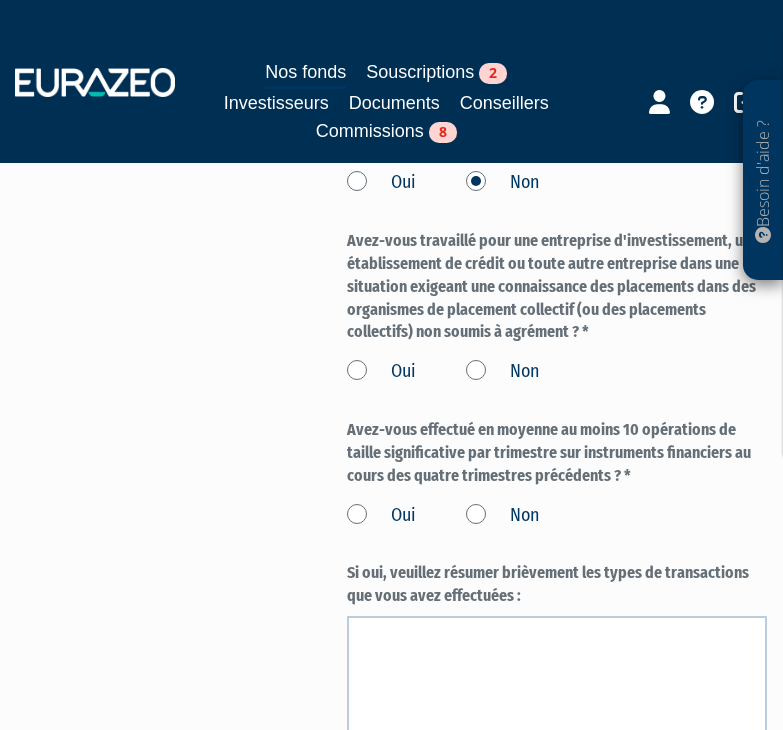 click on "Non" at bounding box center [502, 372] 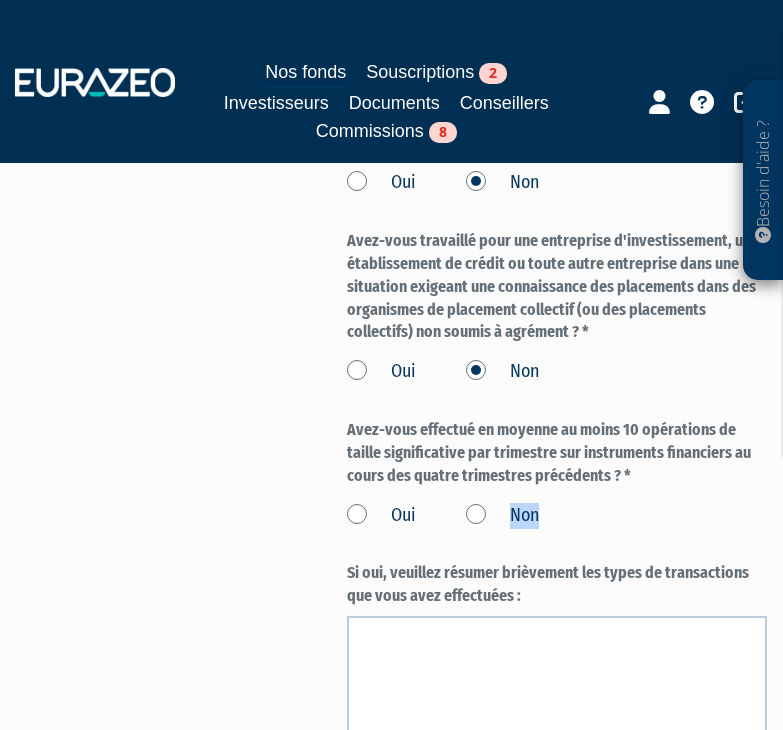 click on "Non" at bounding box center (502, 516) 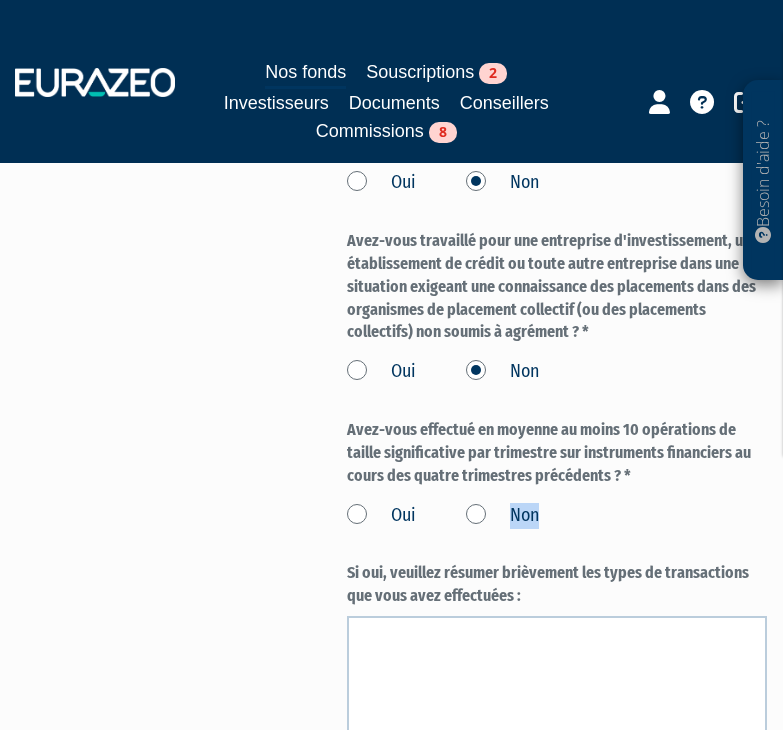 click on "Non" at bounding box center (502, 516) 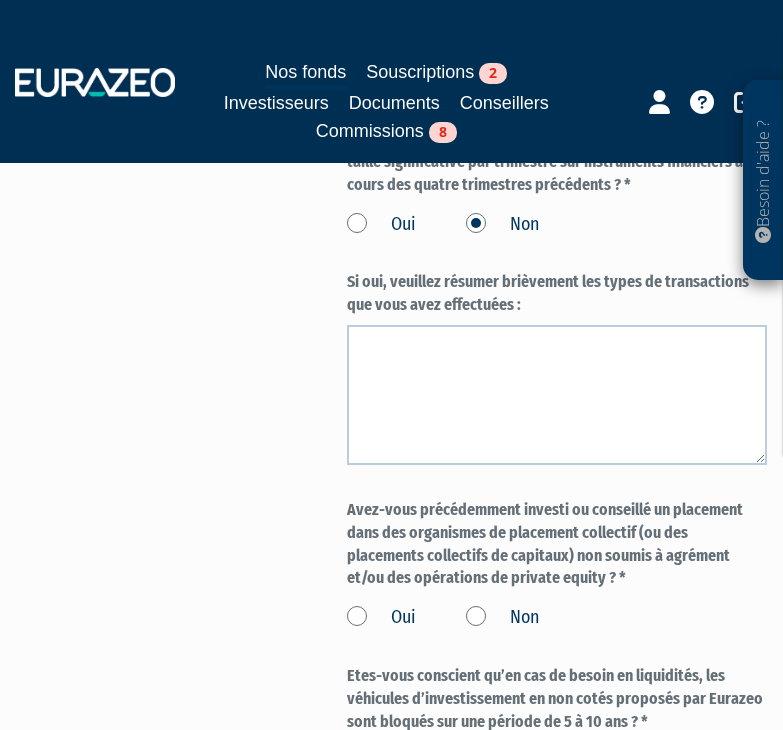scroll, scrollTop: 2600, scrollLeft: 0, axis: vertical 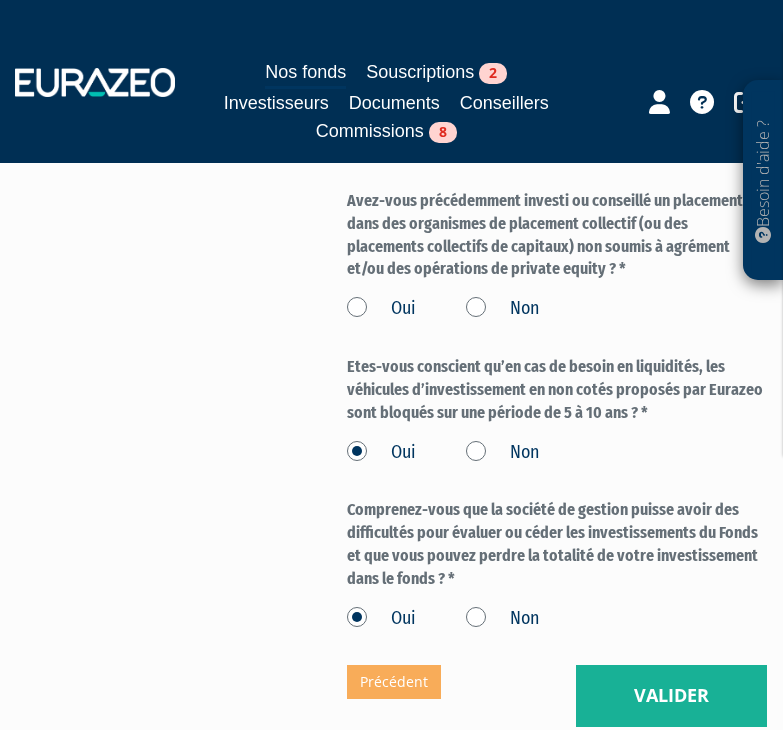 click on "Non" at bounding box center [502, 309] 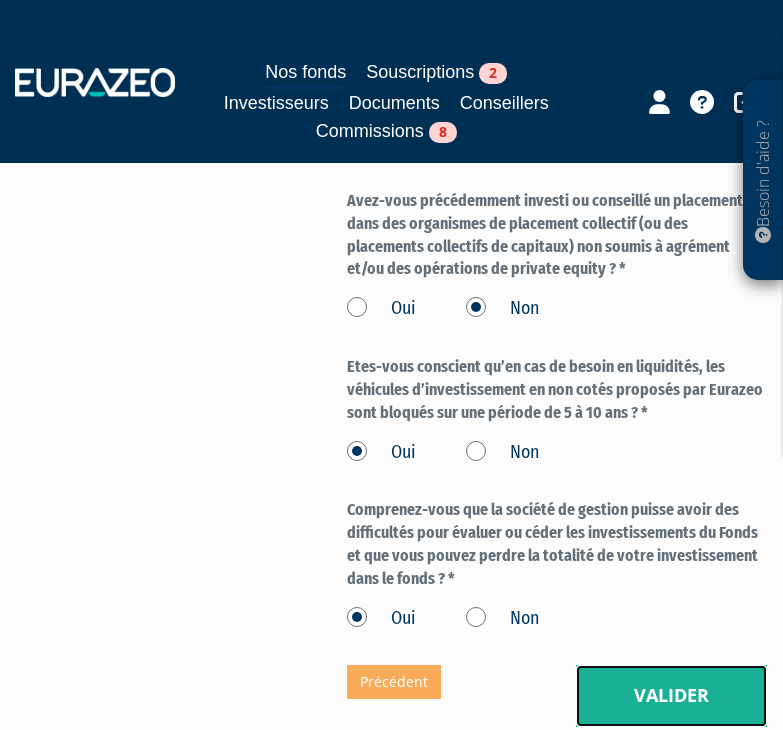 click on "Valider" at bounding box center [671, 696] 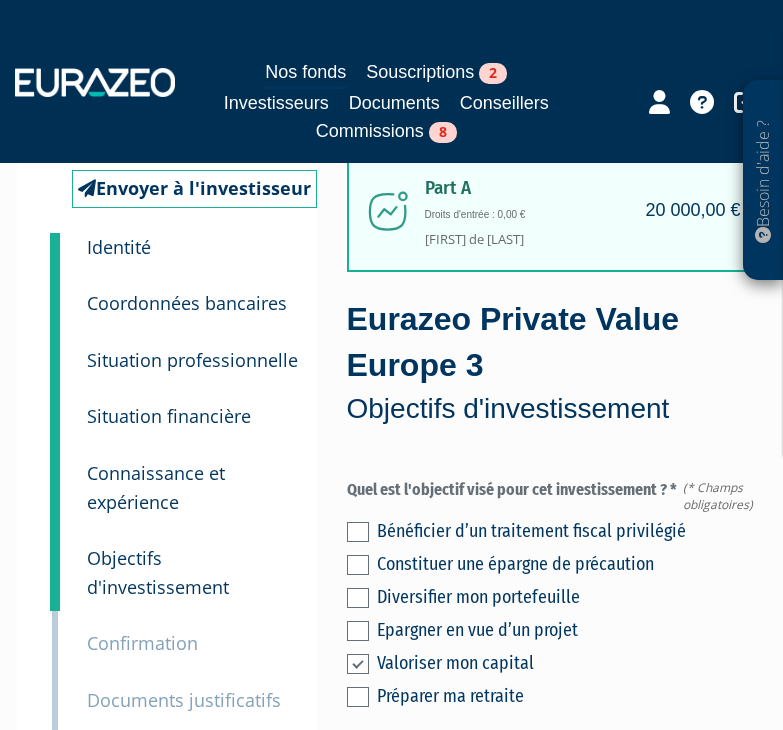 scroll, scrollTop: 100, scrollLeft: 0, axis: vertical 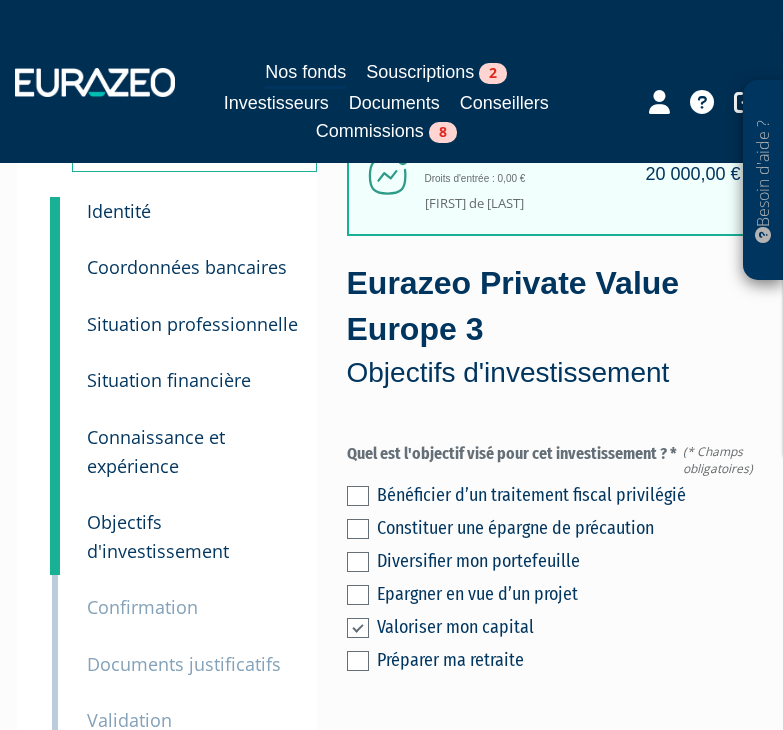 click at bounding box center (358, 595) 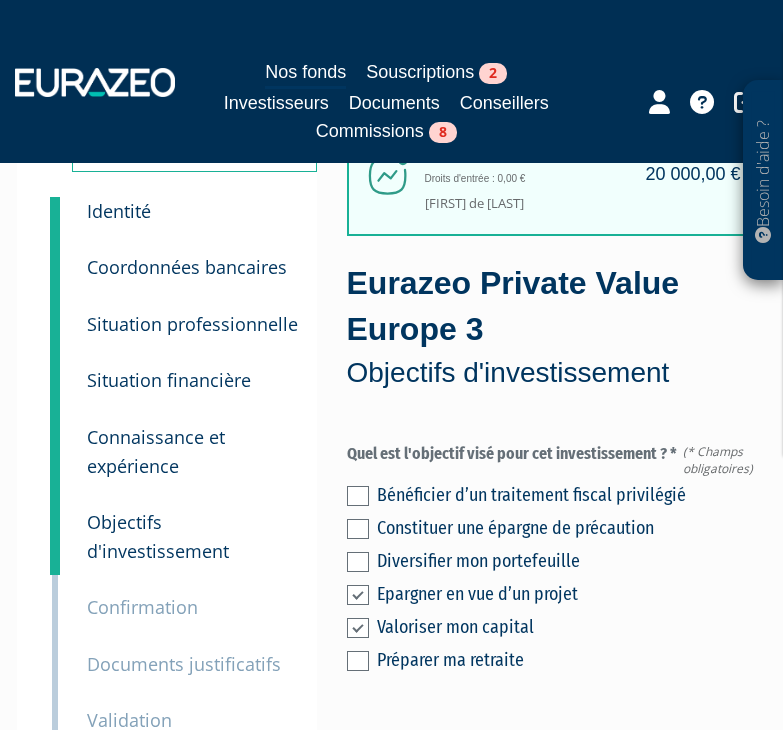 click at bounding box center [358, 562] 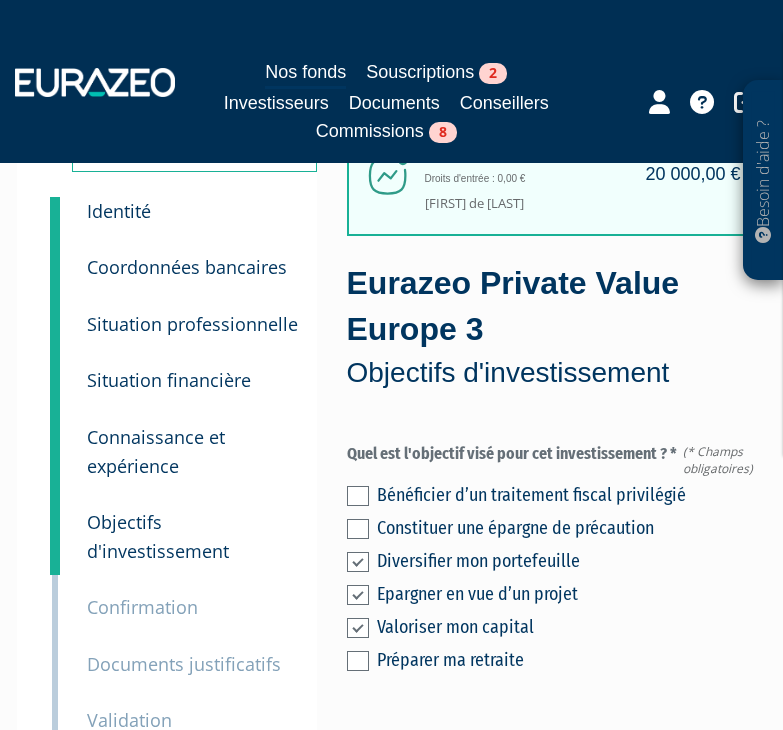 click at bounding box center (358, 595) 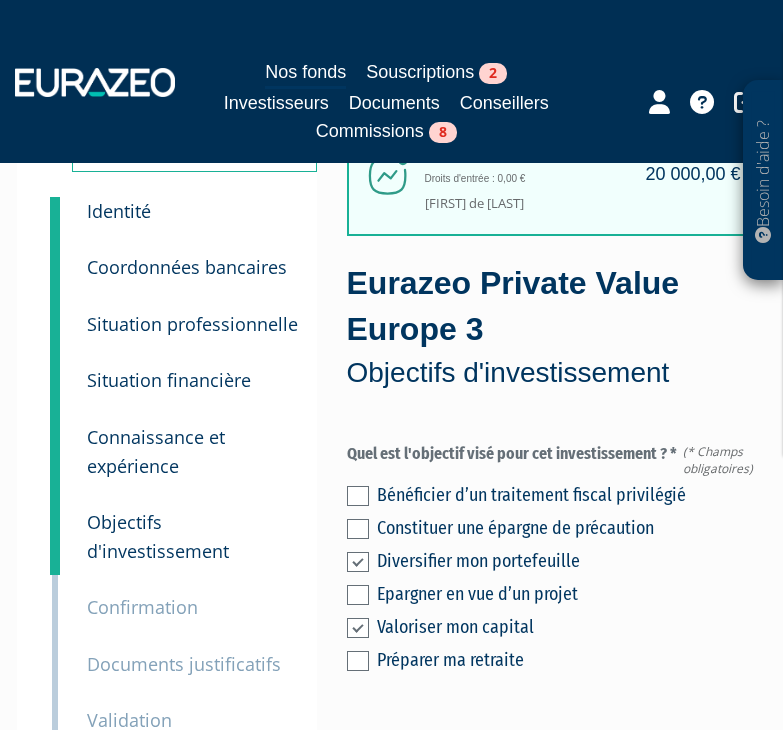 click at bounding box center [358, 628] 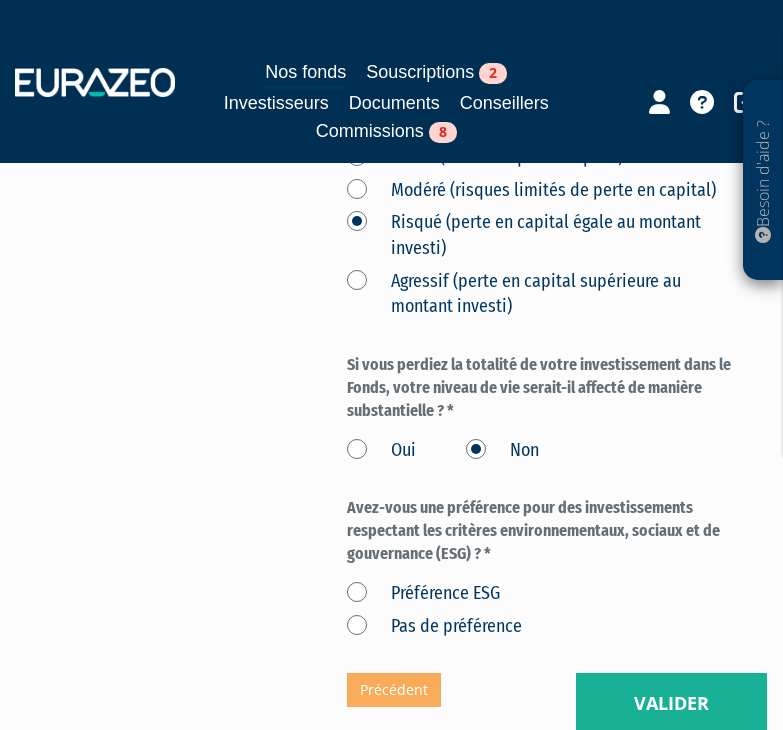 scroll, scrollTop: 1000, scrollLeft: 0, axis: vertical 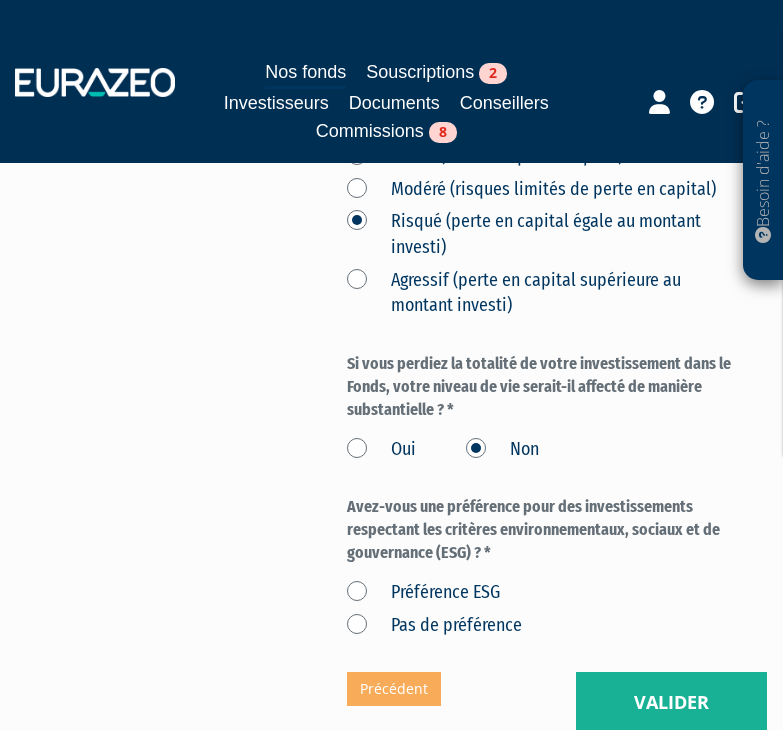 click on "Préférence ESG" at bounding box center [423, 593] 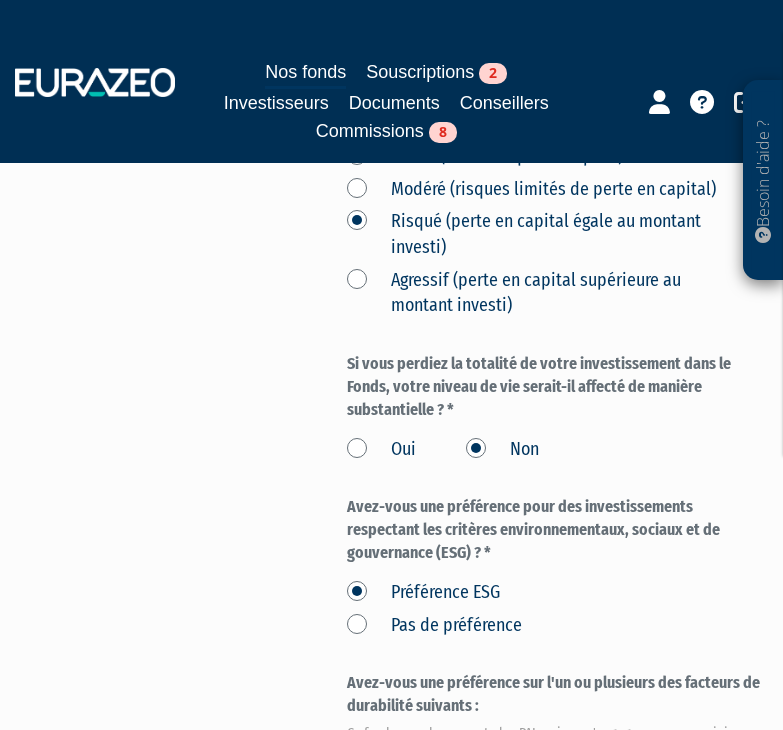 click on "Pas de préférence" at bounding box center [434, 626] 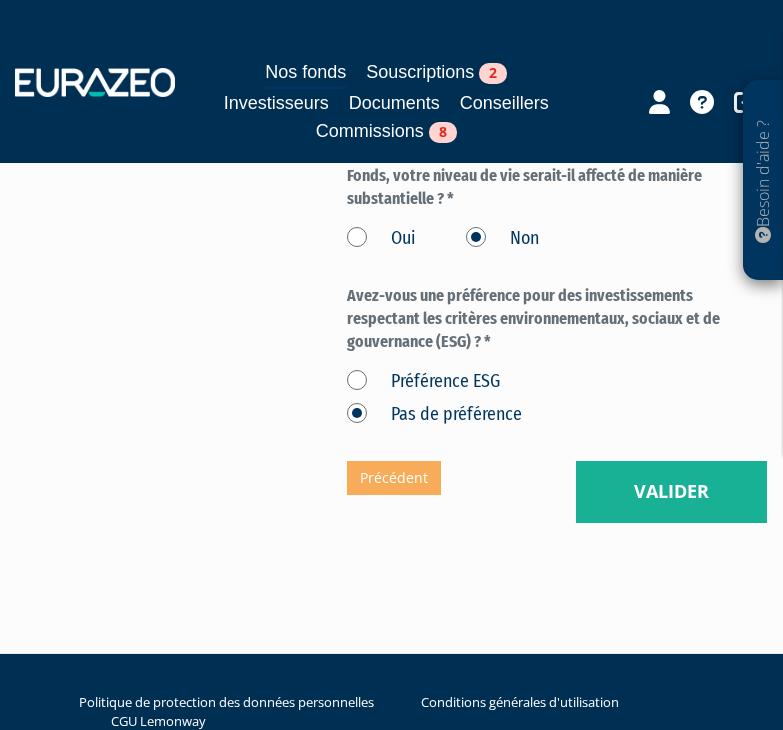 scroll, scrollTop: 1300, scrollLeft: 0, axis: vertical 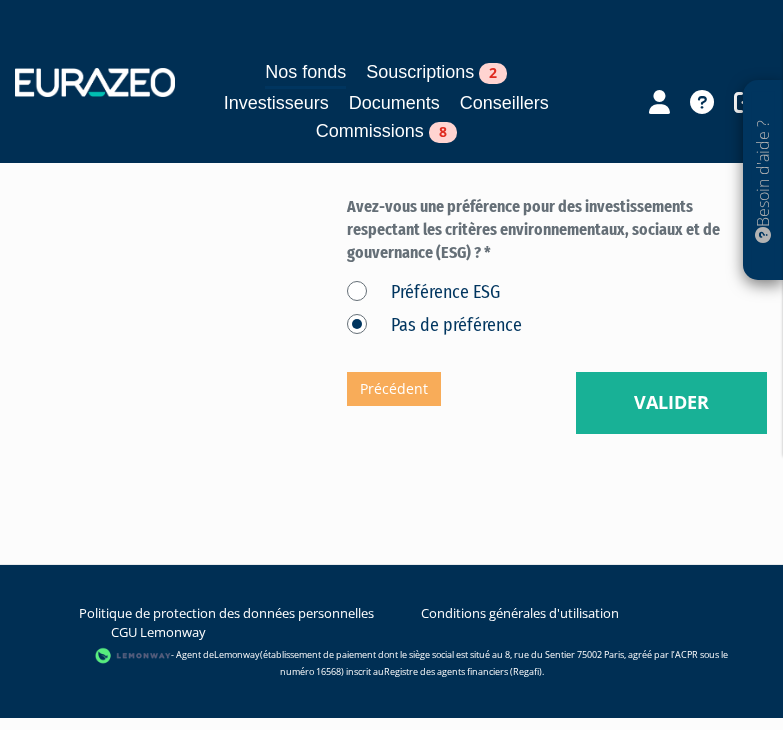 click on "Envoyer à l'investisseur
1
Identité
2
Coordonnées bancaires
3
Situation professionnelle
Situation financière  Oui" at bounding box center (392, -327) 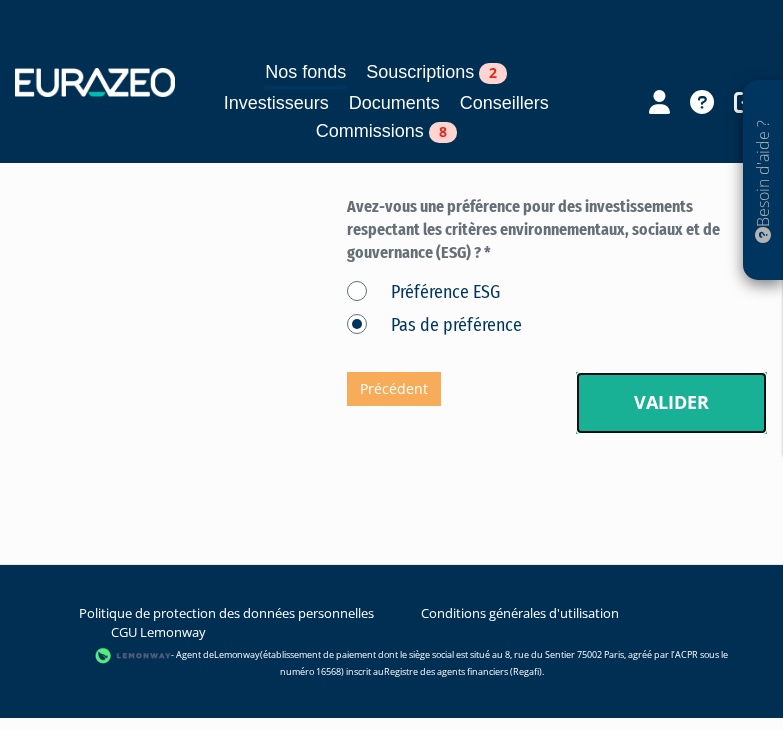 click on "Valider" at bounding box center [671, 403] 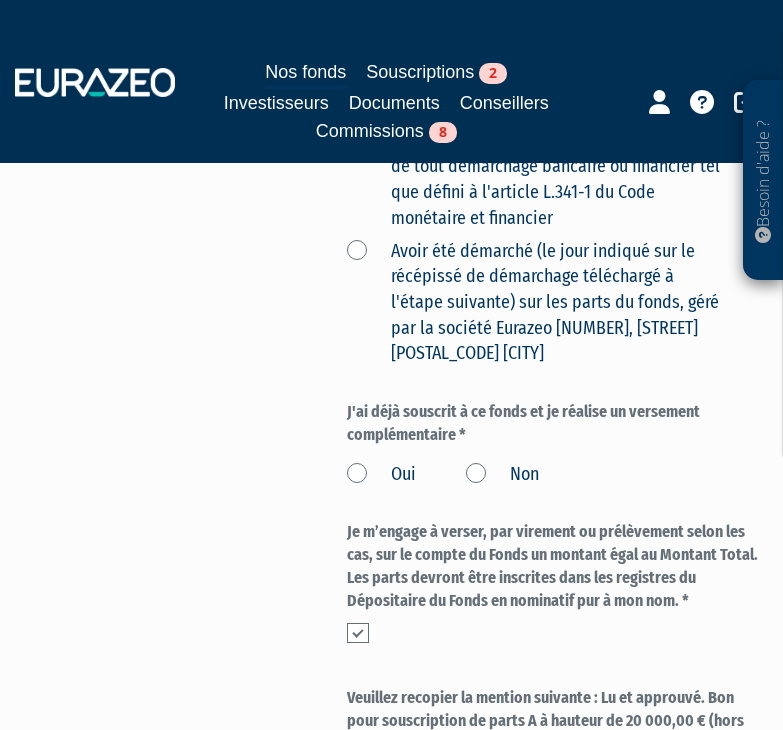 scroll, scrollTop: 900, scrollLeft: 0, axis: vertical 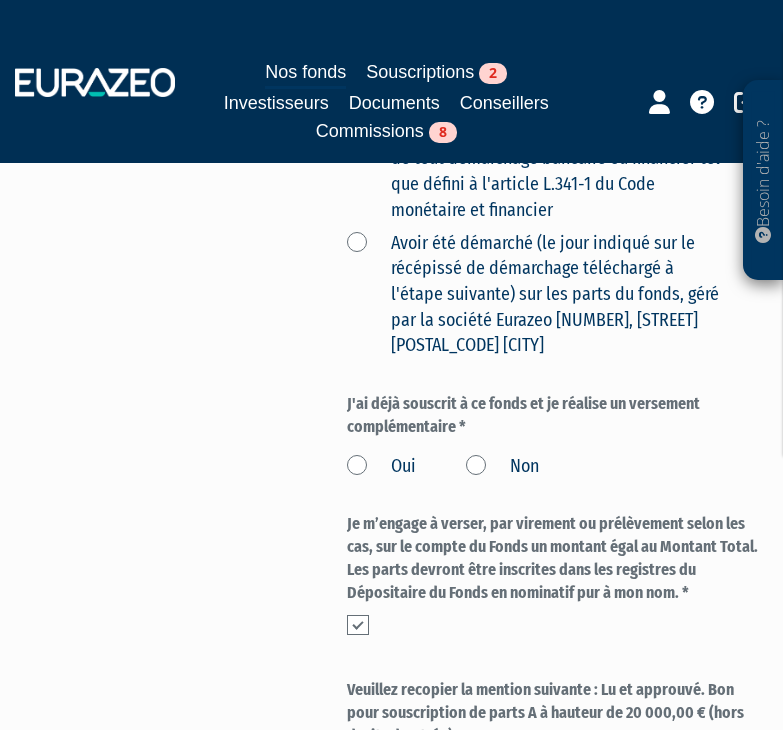 click on "Non" at bounding box center (502, 467) 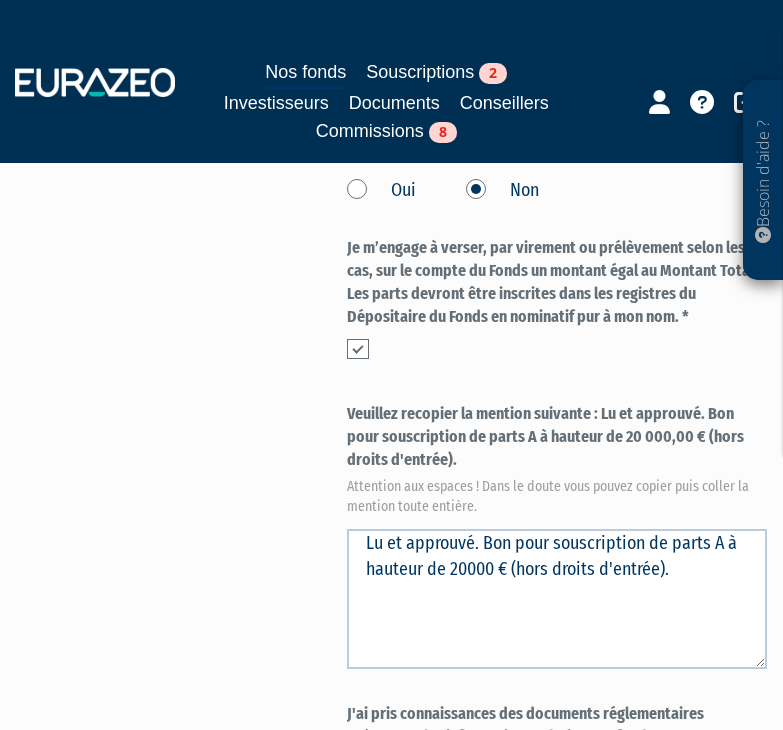 scroll, scrollTop: 1200, scrollLeft: 0, axis: vertical 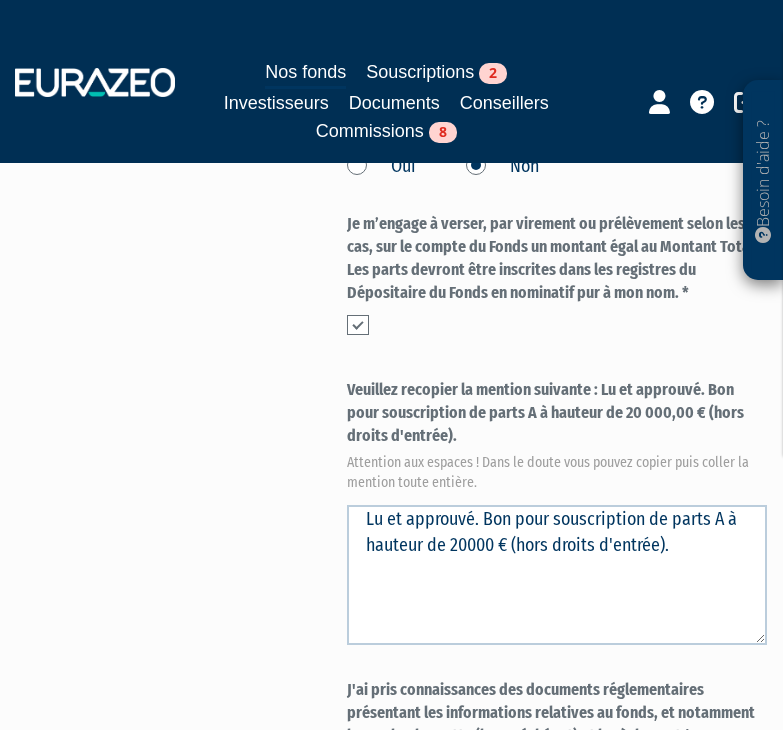 drag, startPoint x: 605, startPoint y: 392, endPoint x: 618, endPoint y: 430, distance: 40.16217 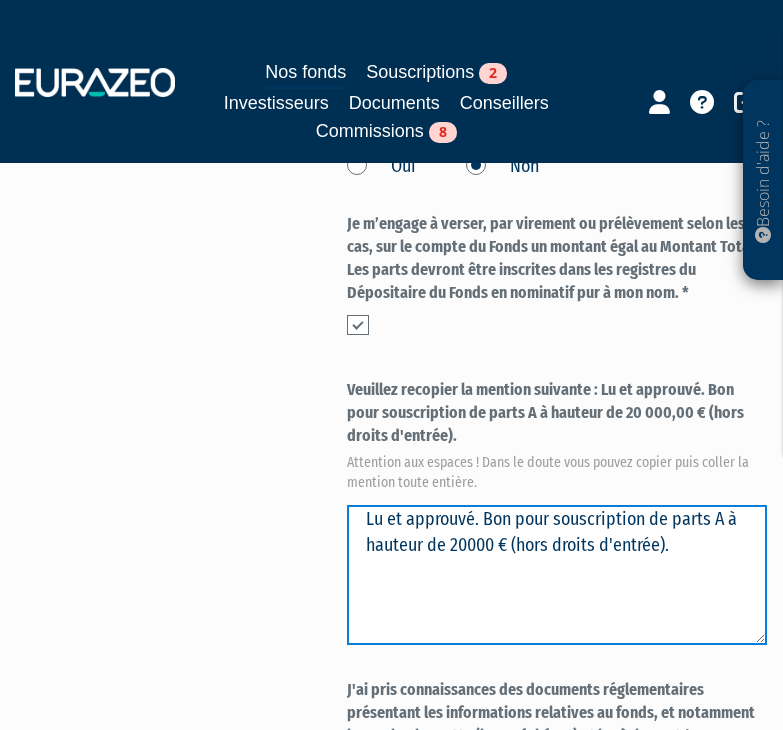 drag, startPoint x: 537, startPoint y: 584, endPoint x: 314, endPoint y: 513, distance: 234.0299 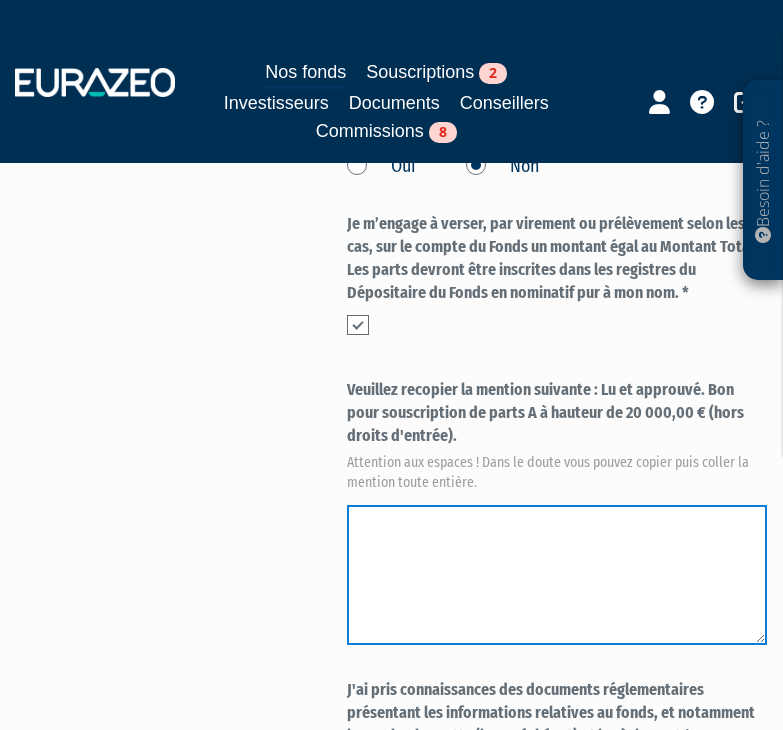 paste on "Lu et approuvé. Bon pour souscription de parts A à hauteur de 20 000,00 € (hors droits d'entrée)." 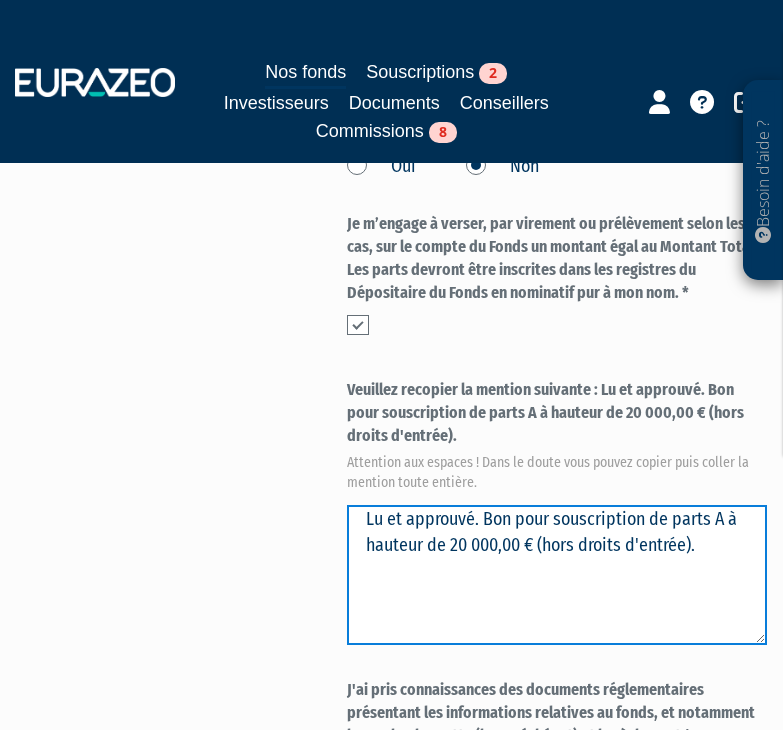 type on "Lu et approuvé. Bon pour souscription de parts A à hauteur de 20 000,00 € (hors droits d'entrée)." 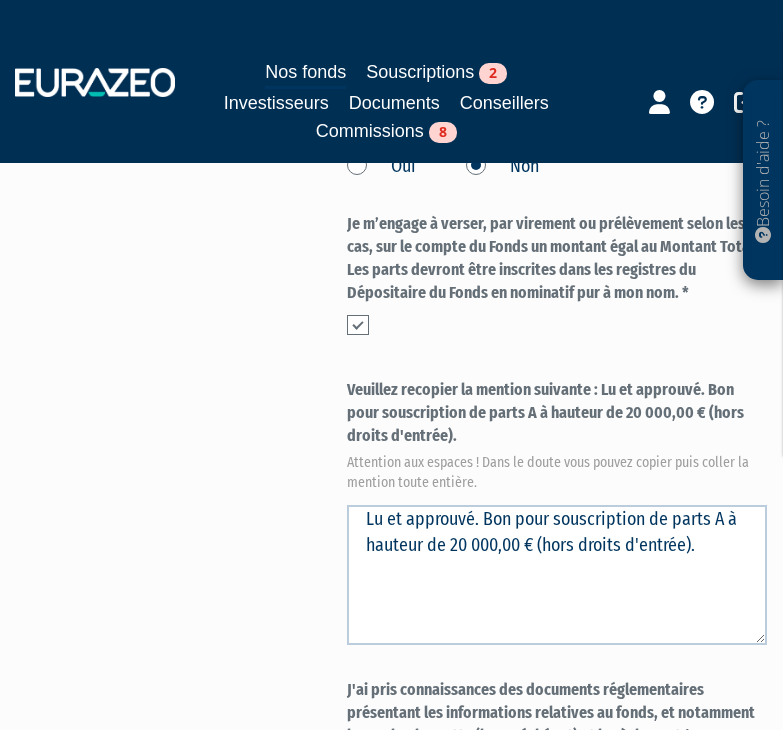 click on "Envoyer à l'investisseur
1
Identité
2
Coordonnées bancaires
3
Situation professionnelle
Oui" at bounding box center (392, 8) 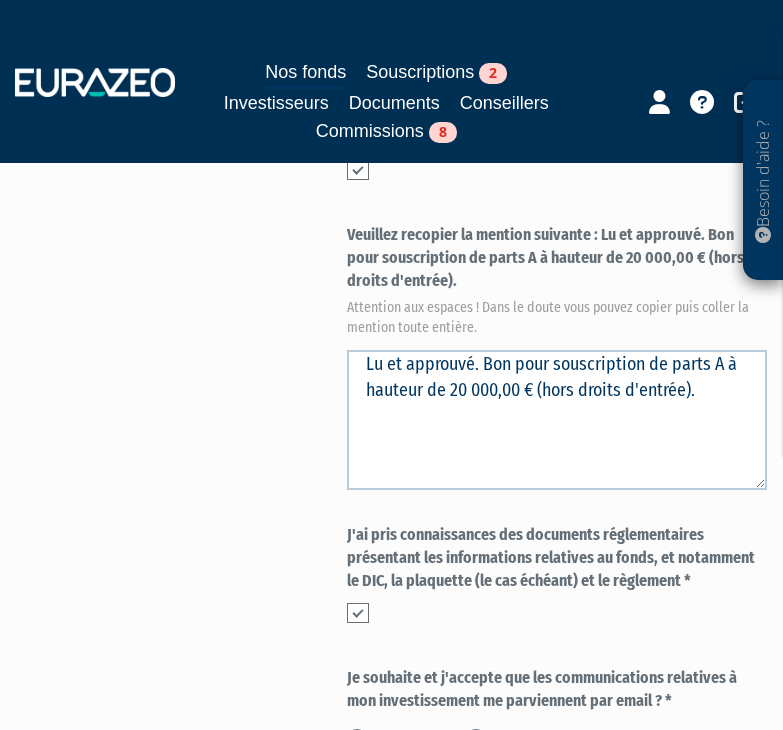 scroll, scrollTop: 1500, scrollLeft: 0, axis: vertical 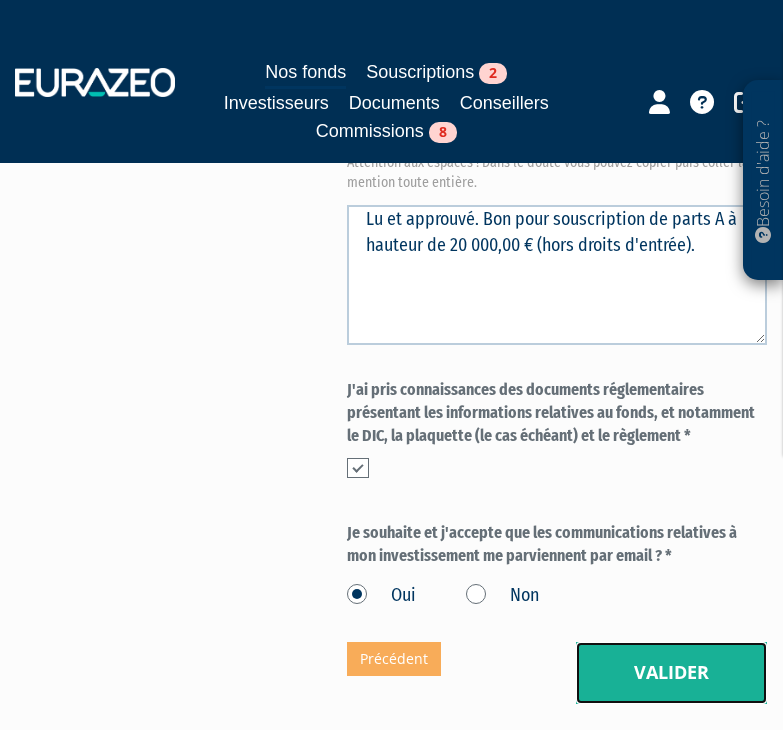 click on "Valider" at bounding box center (671, 673) 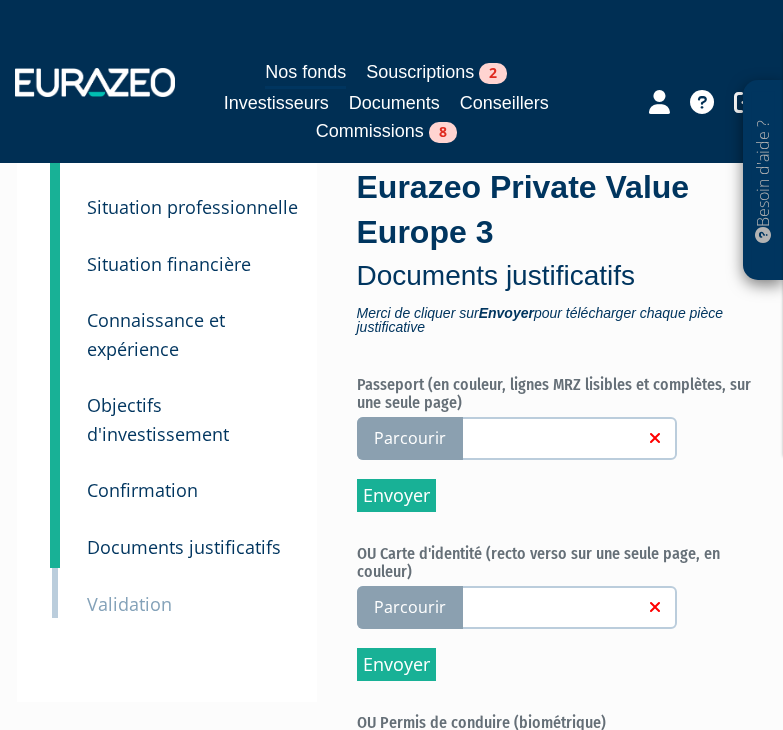 scroll, scrollTop: 300, scrollLeft: 0, axis: vertical 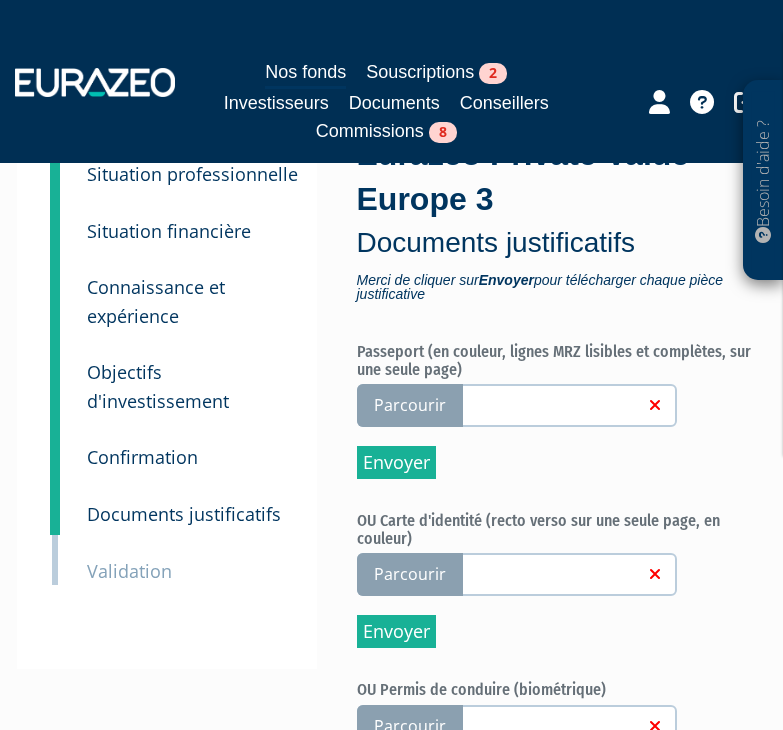 click on "Parcourir" at bounding box center [410, 405] 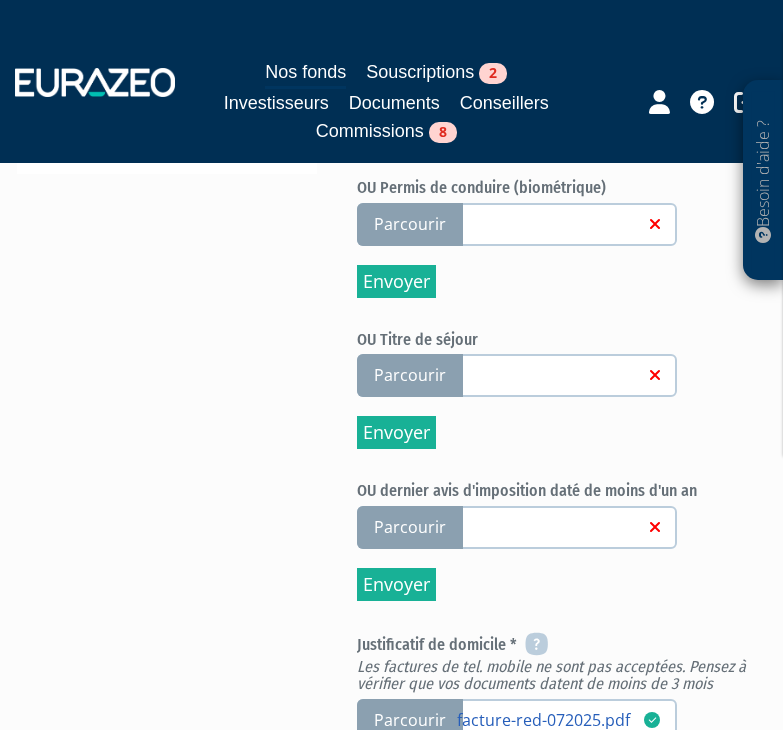 scroll, scrollTop: 800, scrollLeft: 0, axis: vertical 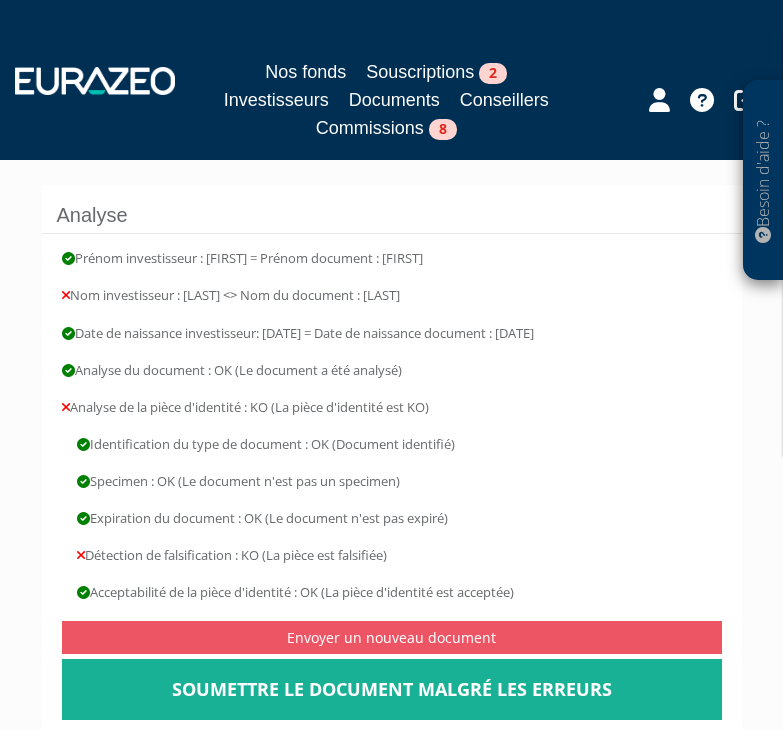type on "1" 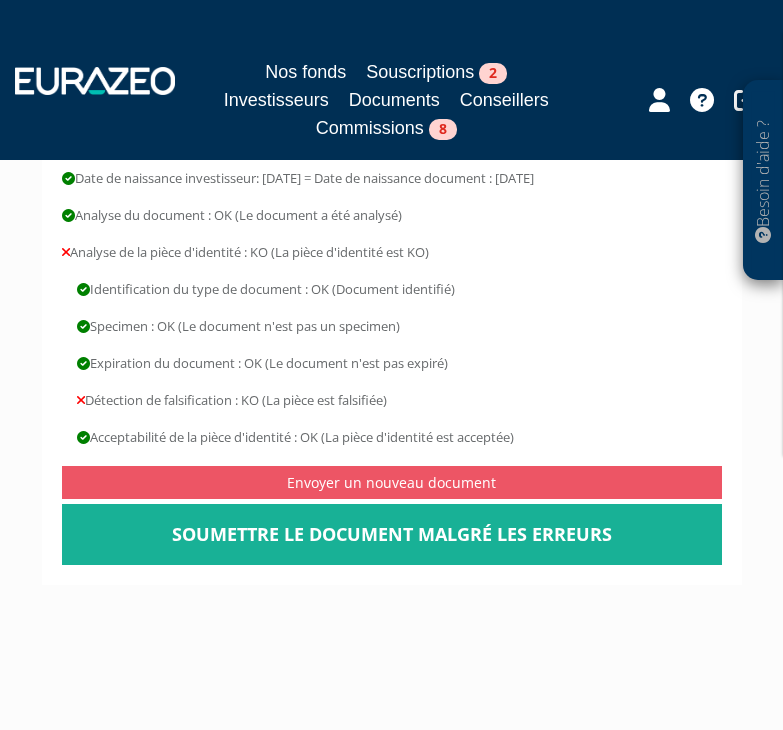scroll, scrollTop: 1200, scrollLeft: 0, axis: vertical 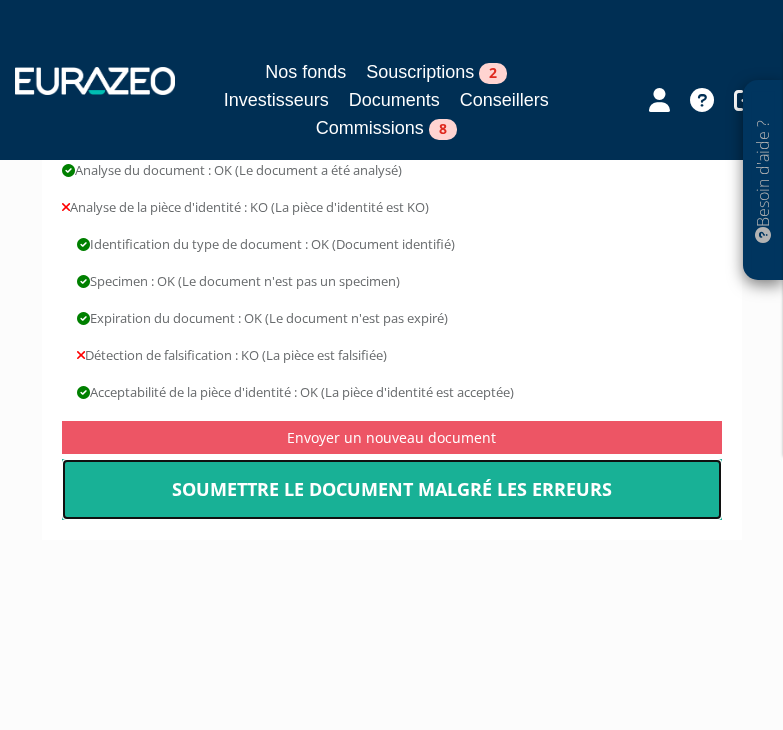 click on "Soumettre le document malgré les erreurs" at bounding box center (392, 490) 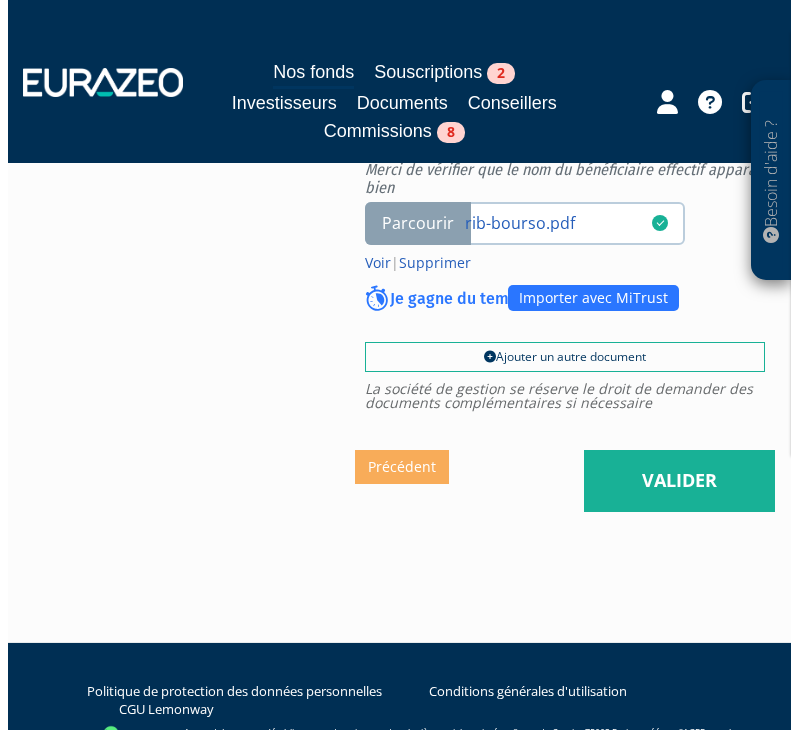 scroll, scrollTop: 1700, scrollLeft: 0, axis: vertical 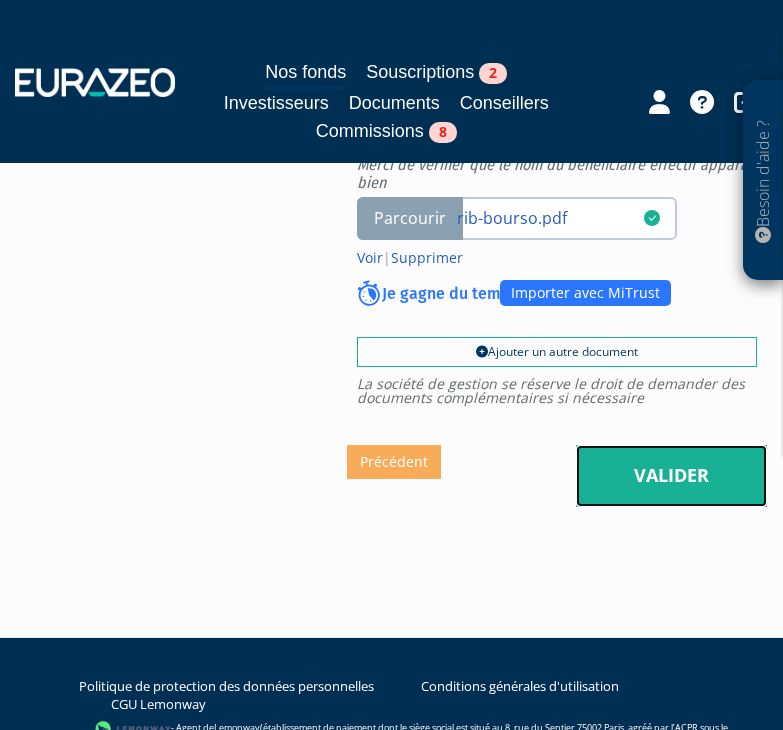 click on "Valider" at bounding box center (671, 476) 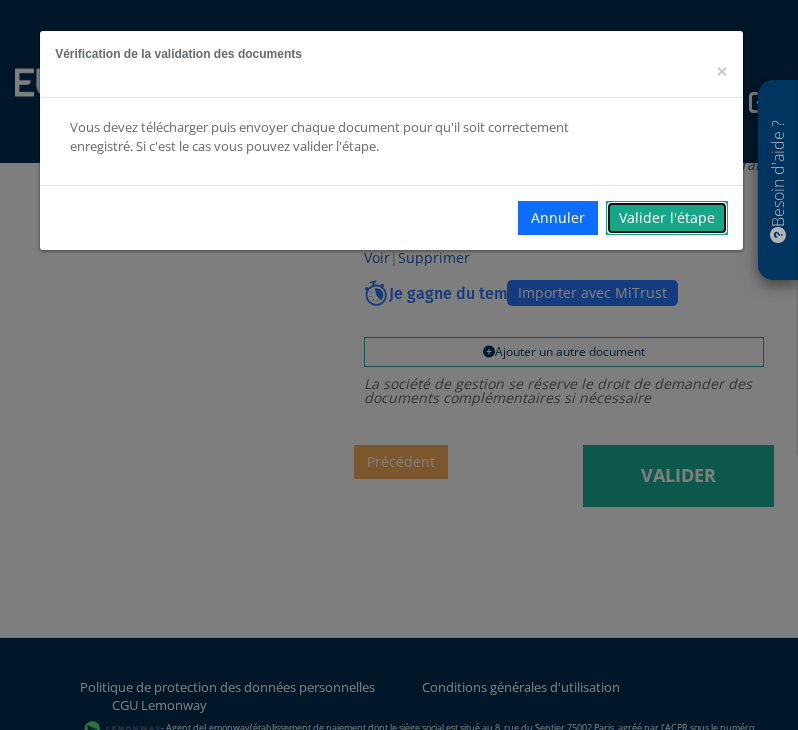 click on "Valider l'étape" at bounding box center (667, 218) 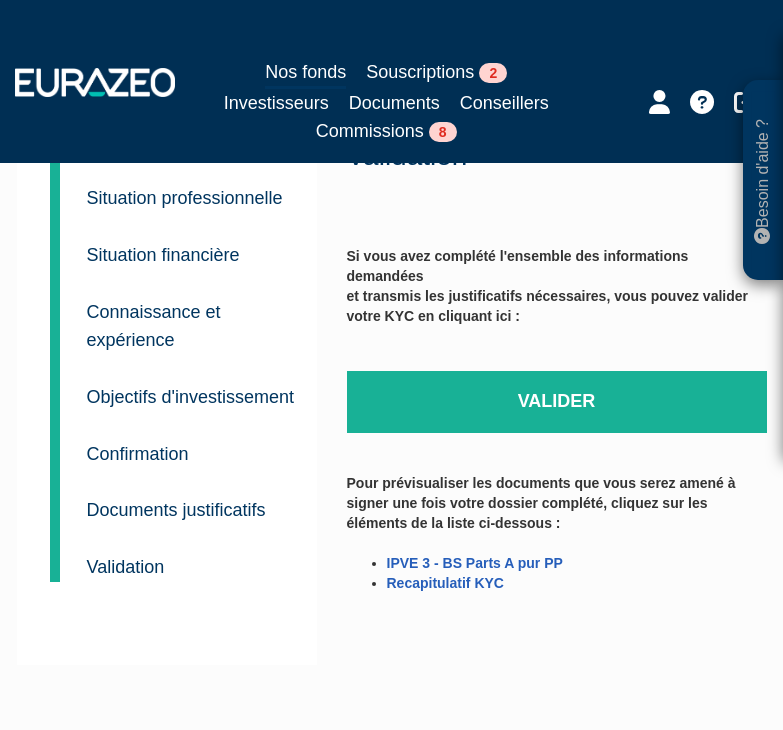 scroll, scrollTop: 300, scrollLeft: 0, axis: vertical 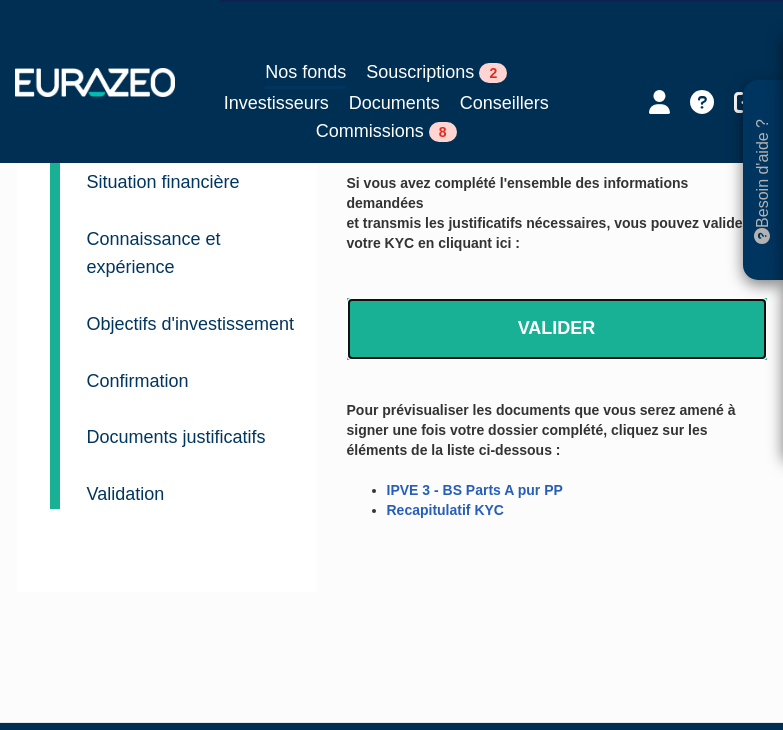 click on "Valider" at bounding box center (557, 329) 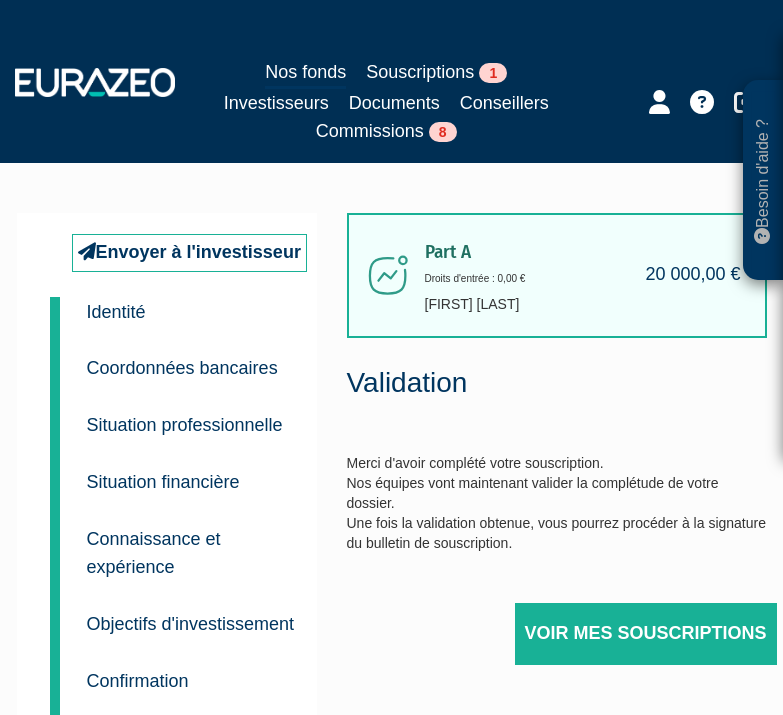 scroll, scrollTop: 0, scrollLeft: 0, axis: both 